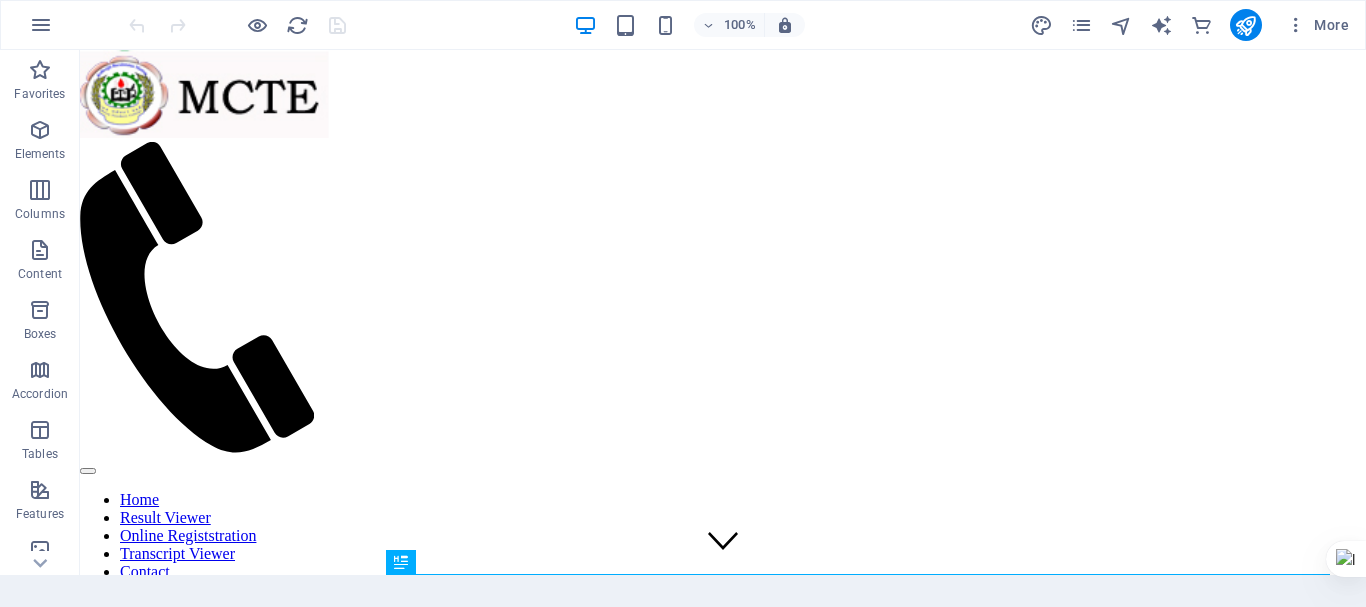scroll, scrollTop: 77, scrollLeft: 0, axis: vertical 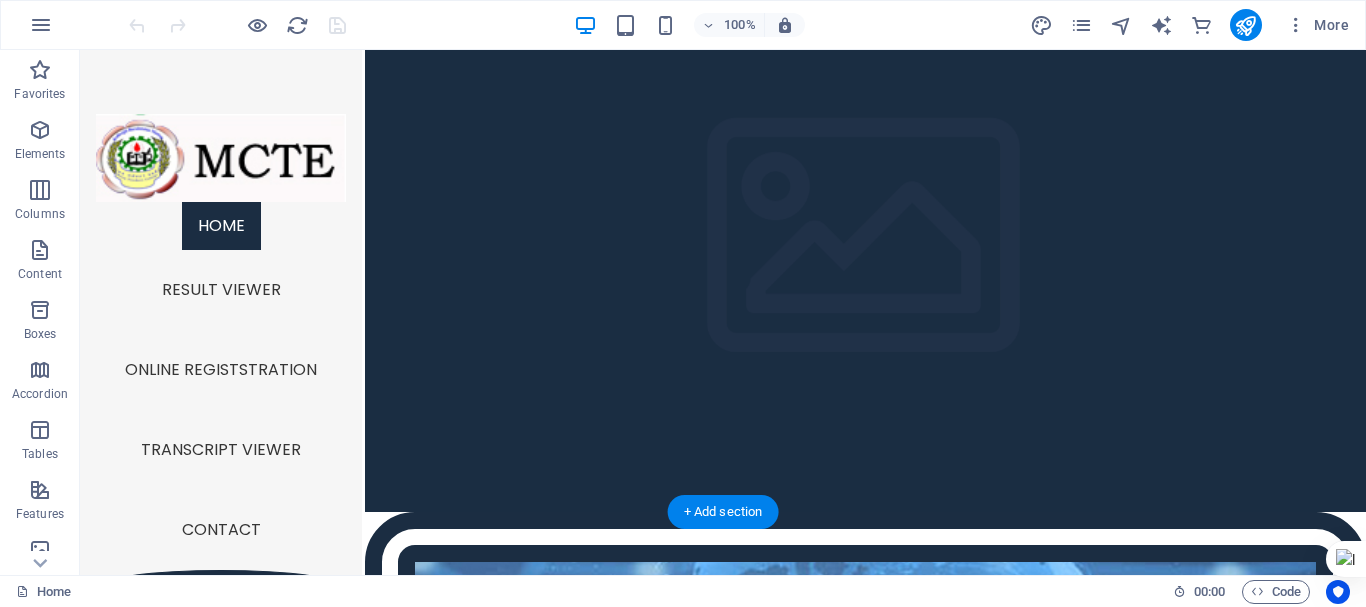 click at bounding box center (865, 824) 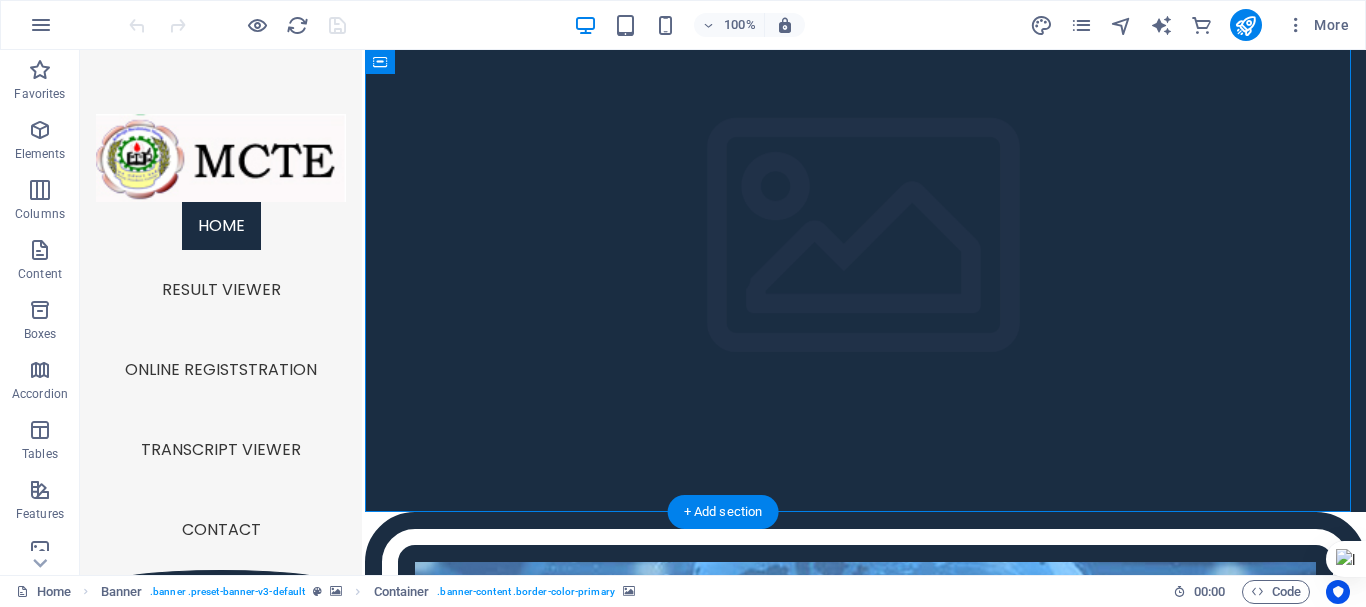 click at bounding box center (865, 824) 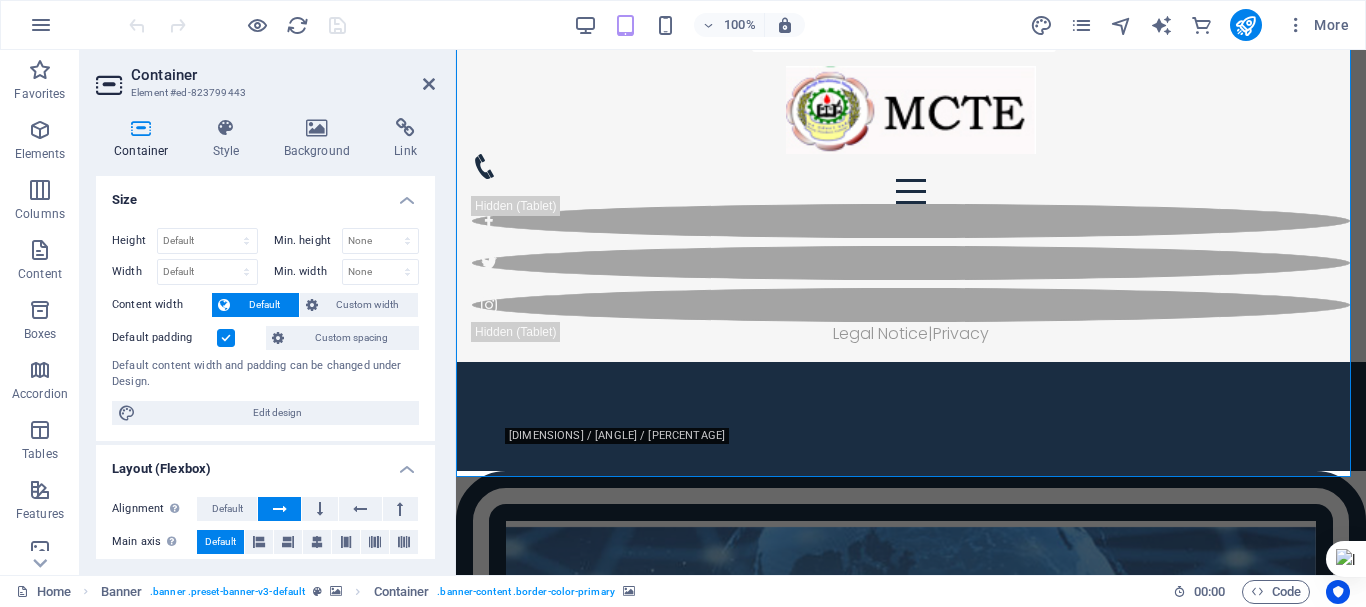 scroll, scrollTop: 109, scrollLeft: 0, axis: vertical 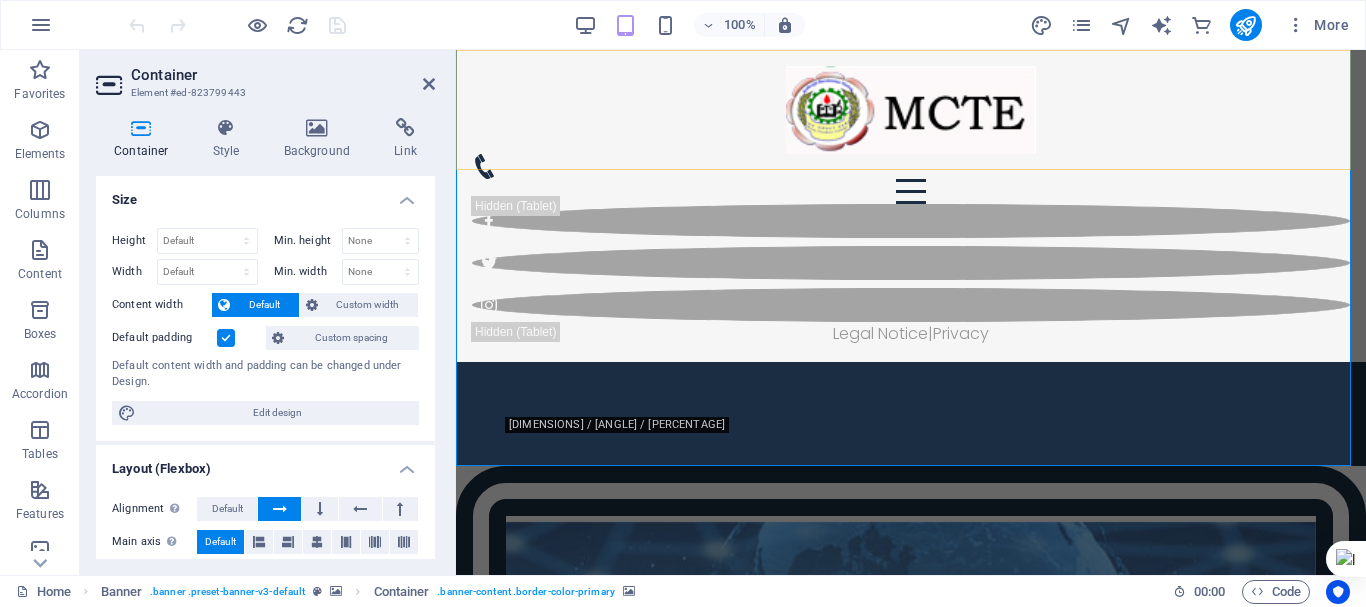 drag, startPoint x: 710, startPoint y: 86, endPoint x: 935, endPoint y: 77, distance: 225.17993 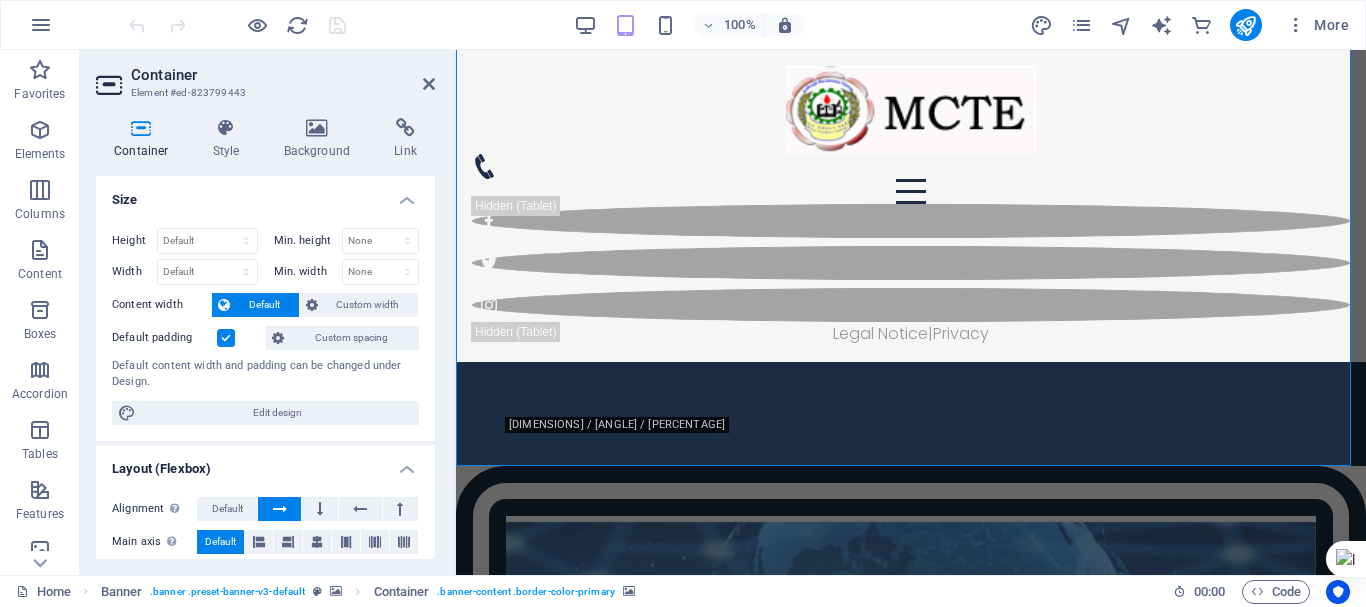 click on "More" at bounding box center (1193, 25) 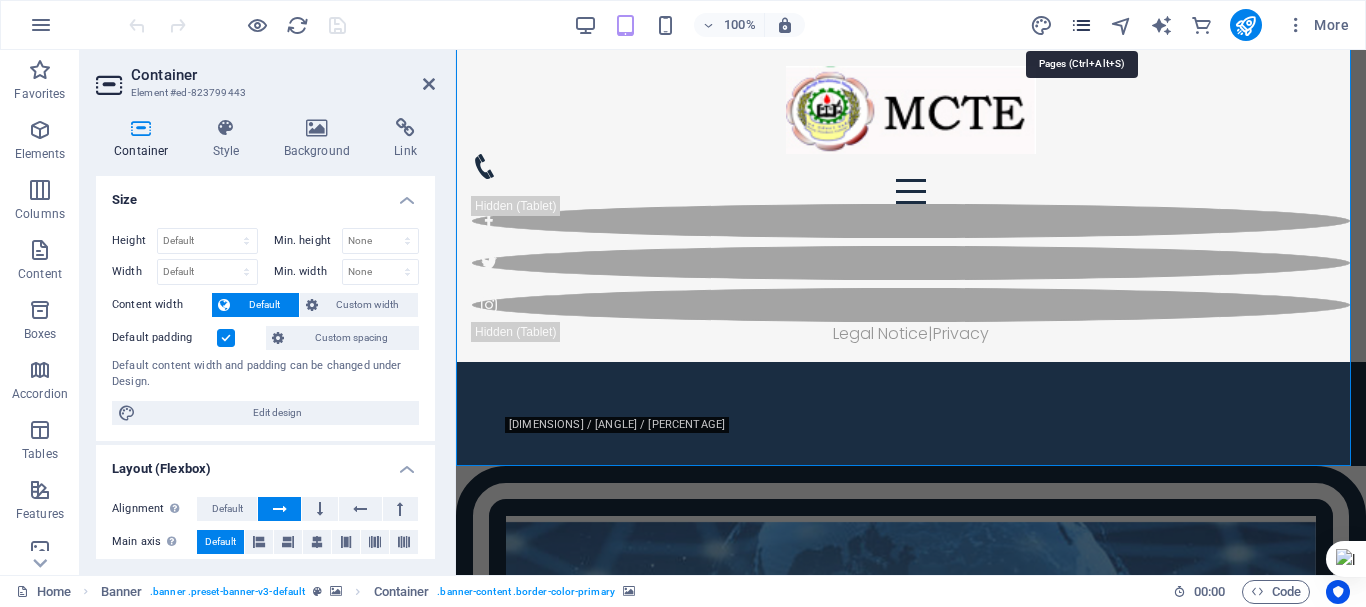 click at bounding box center (1081, 25) 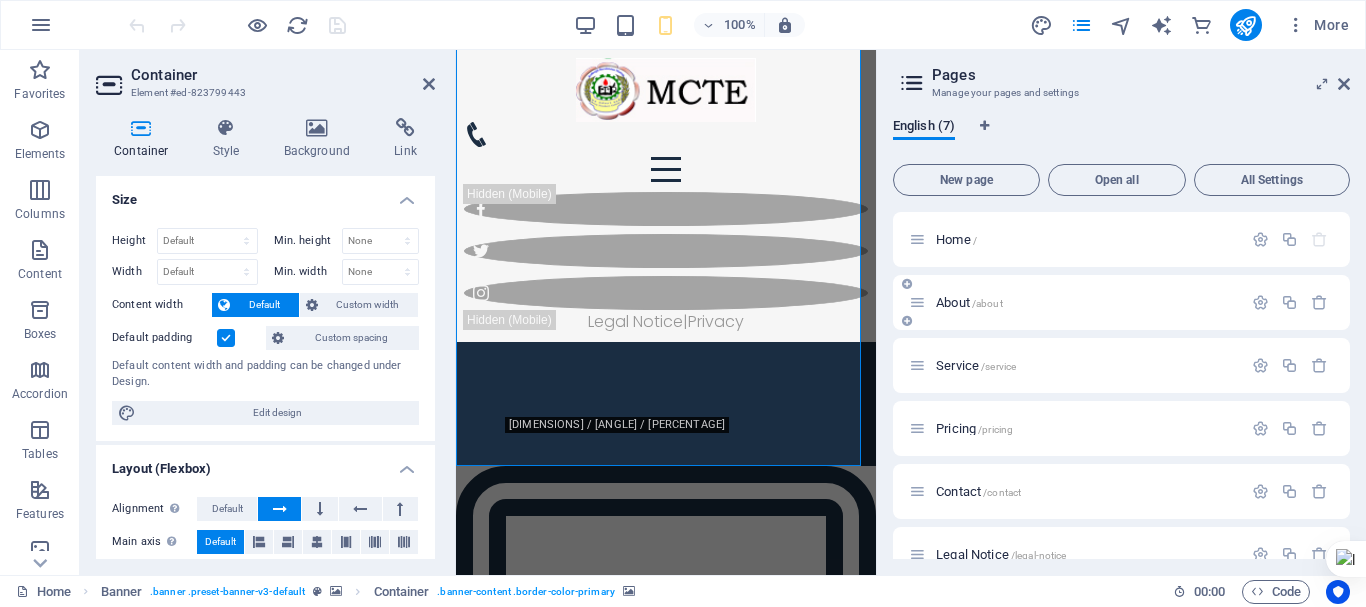 click on "/about" at bounding box center (987, 303) 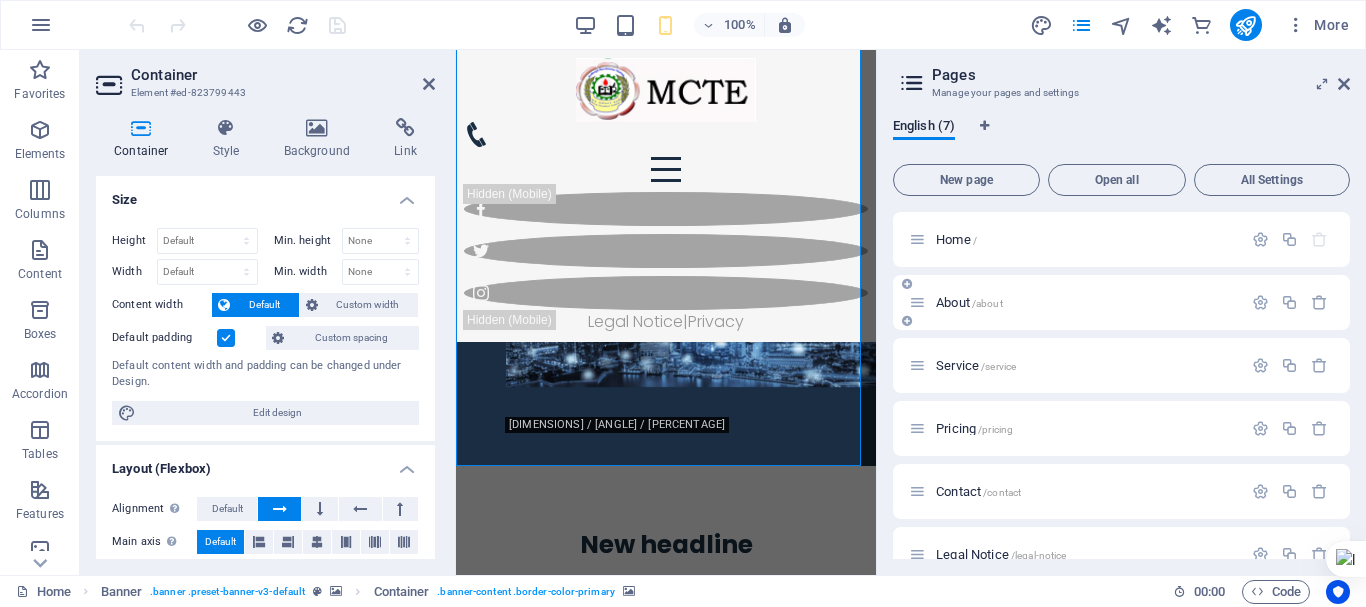 scroll, scrollTop: 0, scrollLeft: 0, axis: both 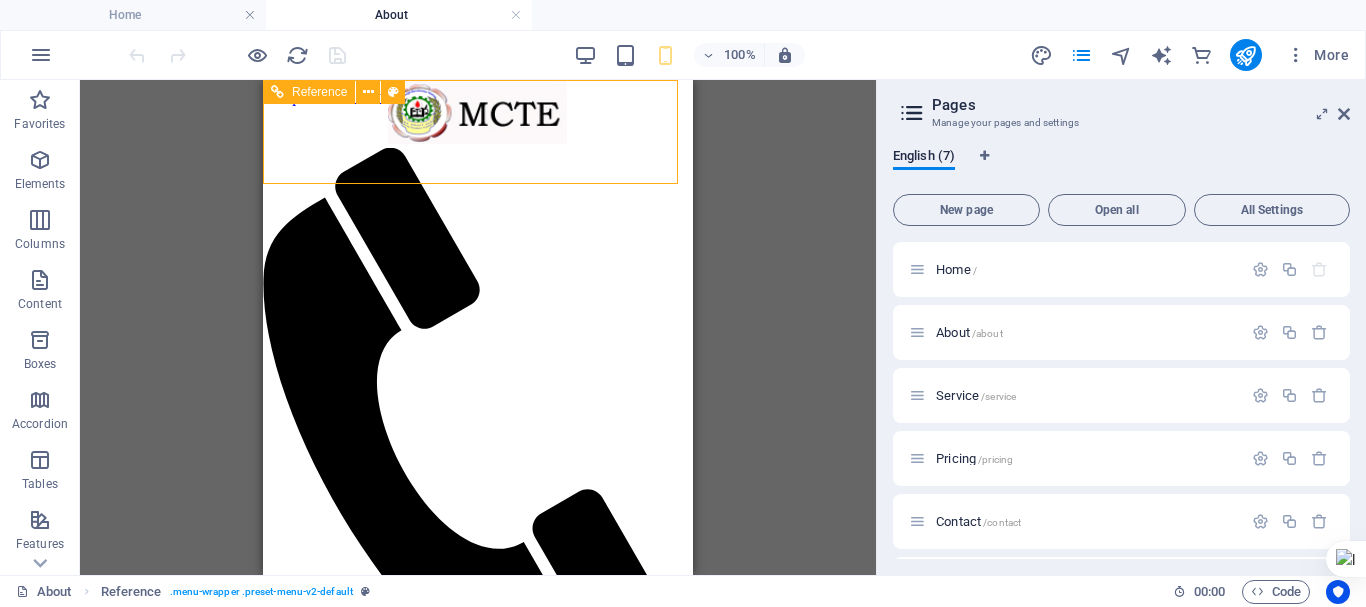 click on "Home Result Viewer Online Registstration Transcript Viewer Contact" at bounding box center [478, 780] 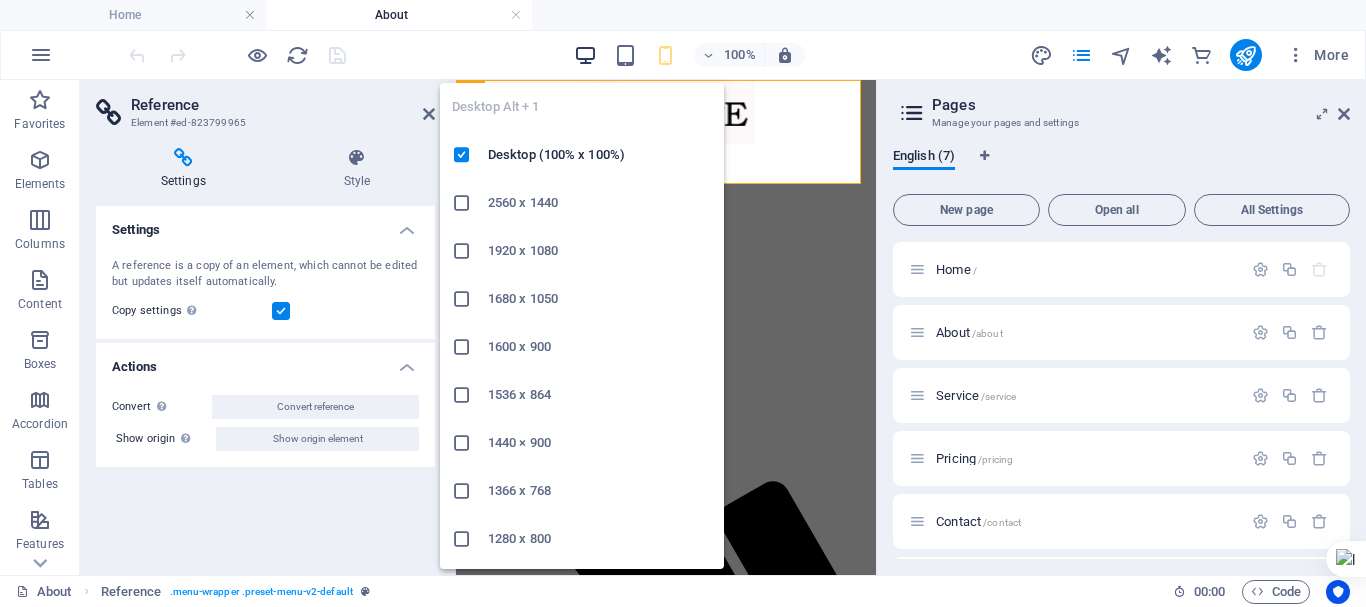 click at bounding box center [585, 55] 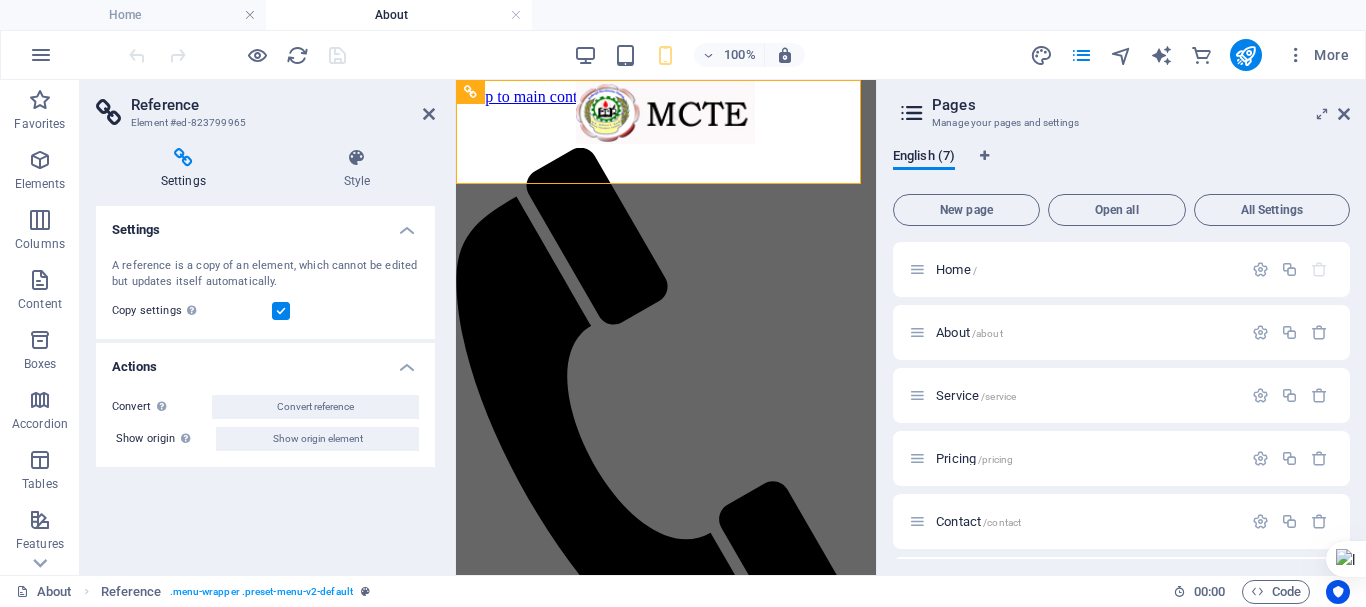 click on "Reference Element #[ID]" at bounding box center (265, 106) 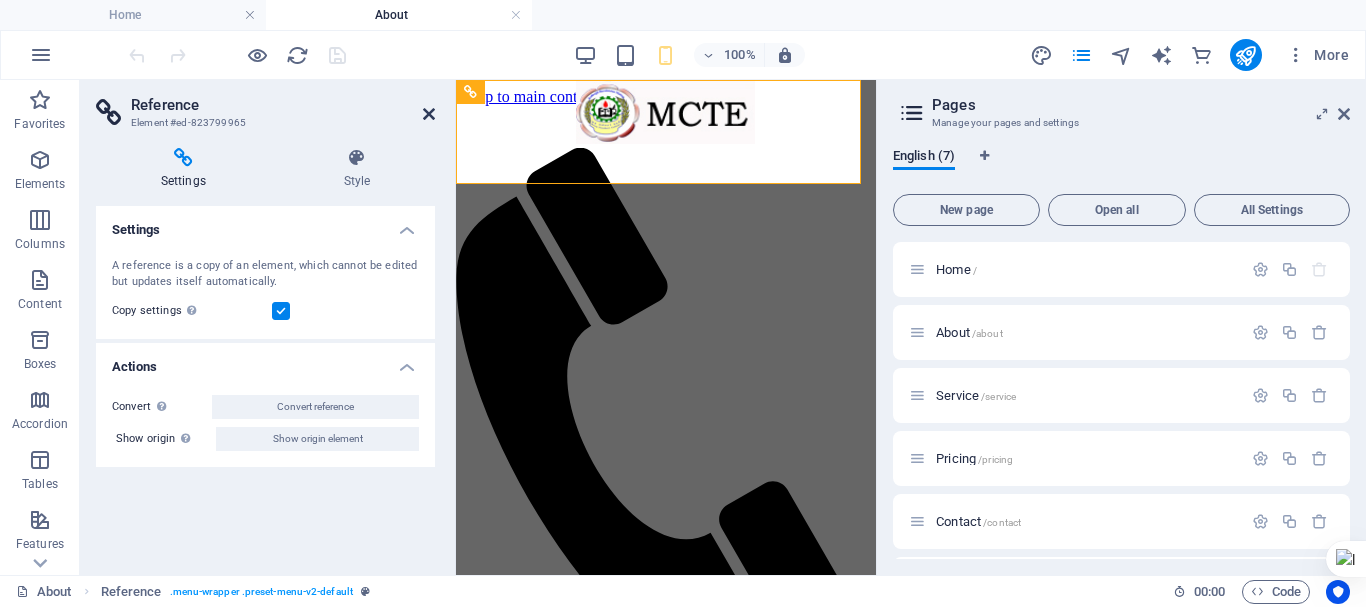 click at bounding box center (429, 114) 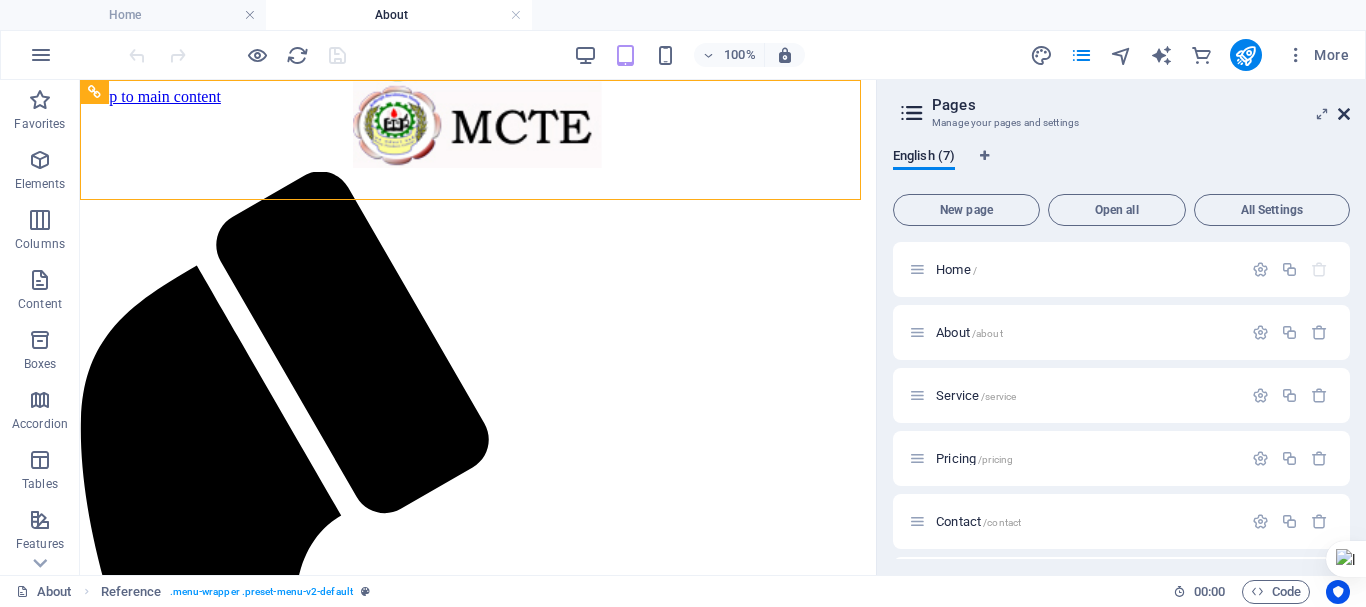 click at bounding box center (1344, 114) 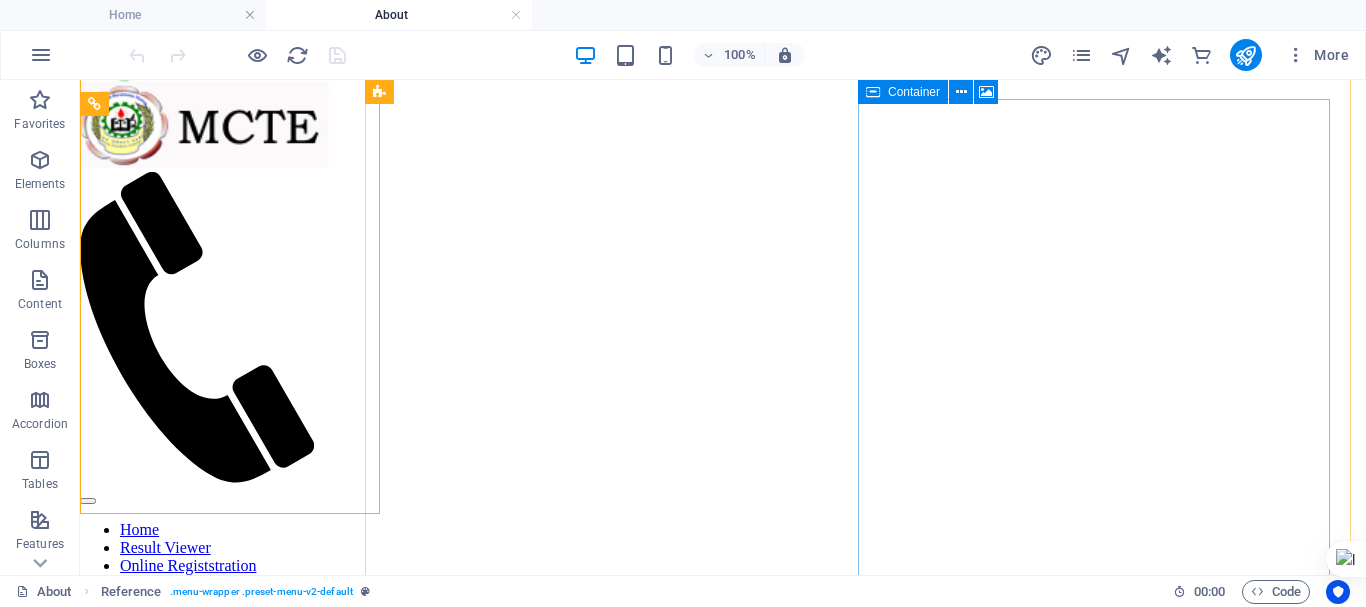 scroll, scrollTop: 0, scrollLeft: 0, axis: both 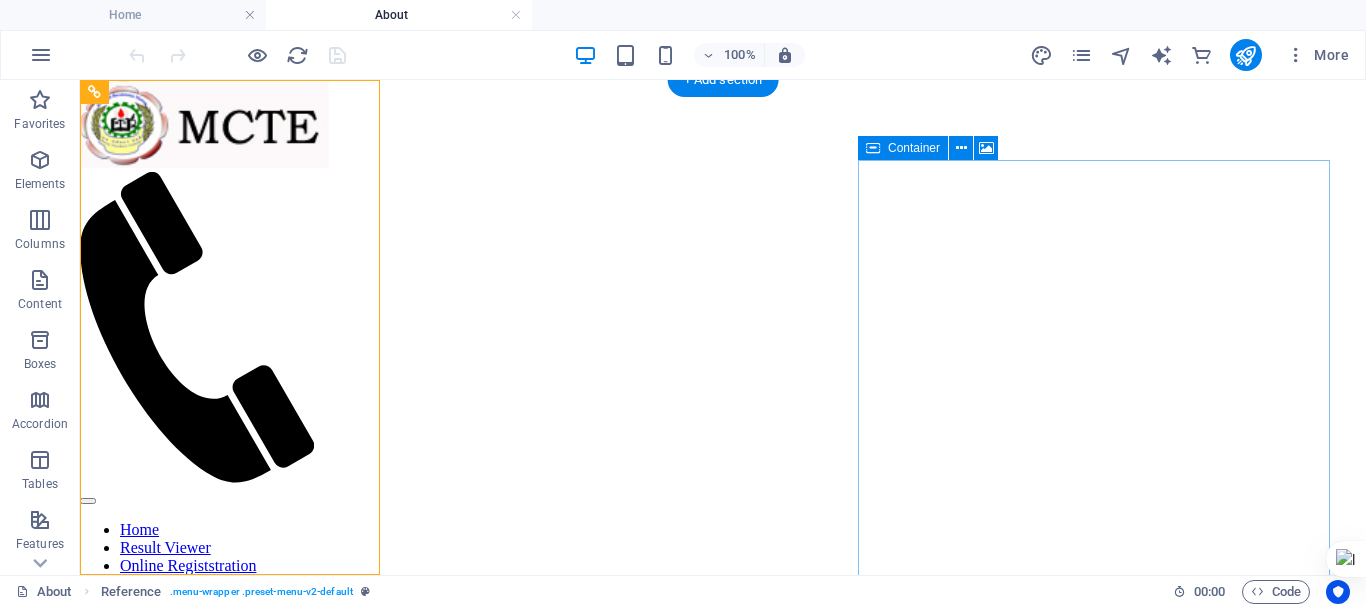 click at bounding box center (723, 106) 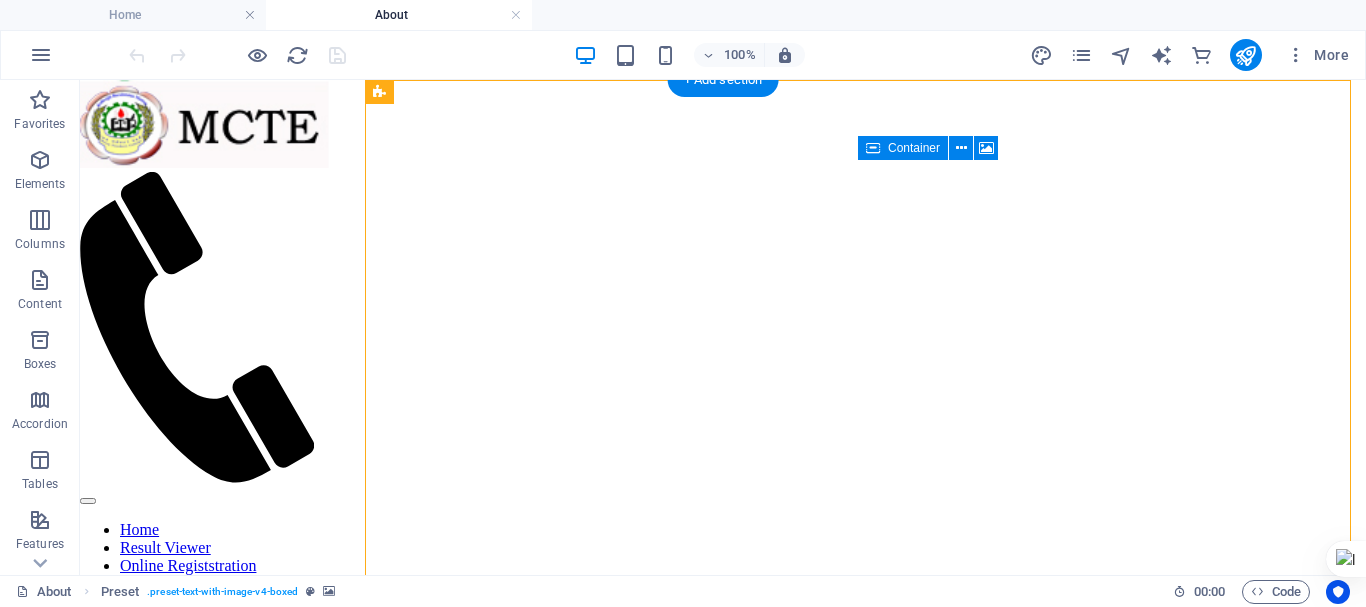 click at bounding box center (723, 106) 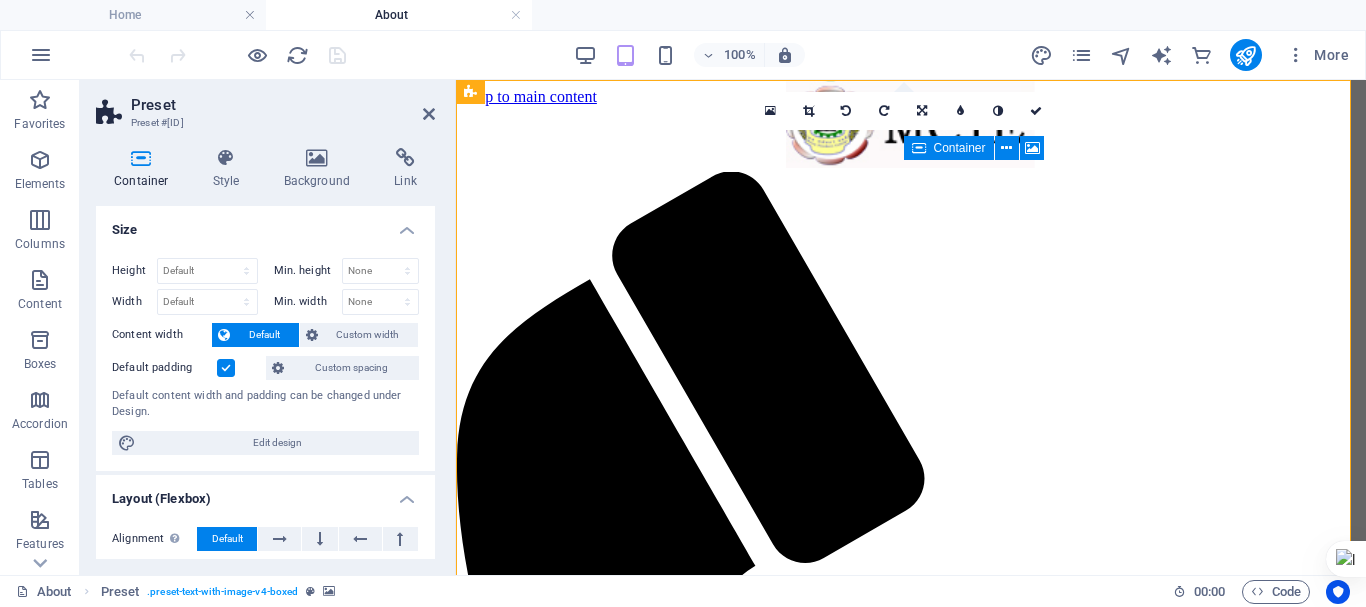 click on "About" at bounding box center (399, 15) 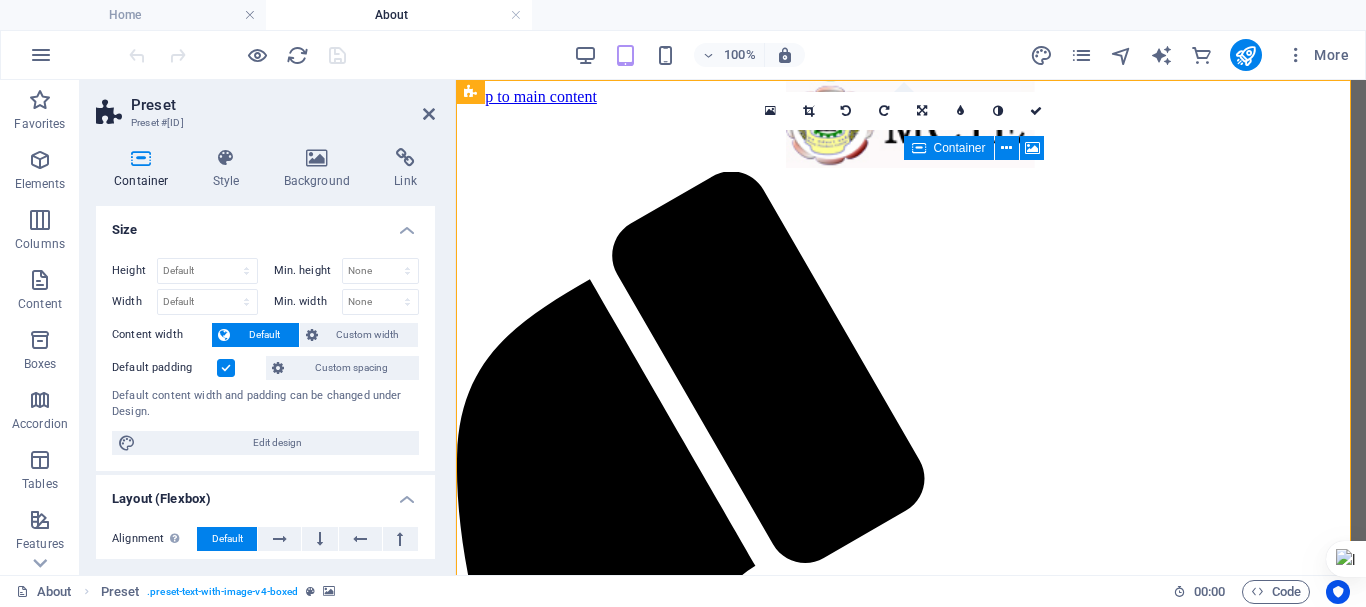 click on "About" at bounding box center [399, 15] 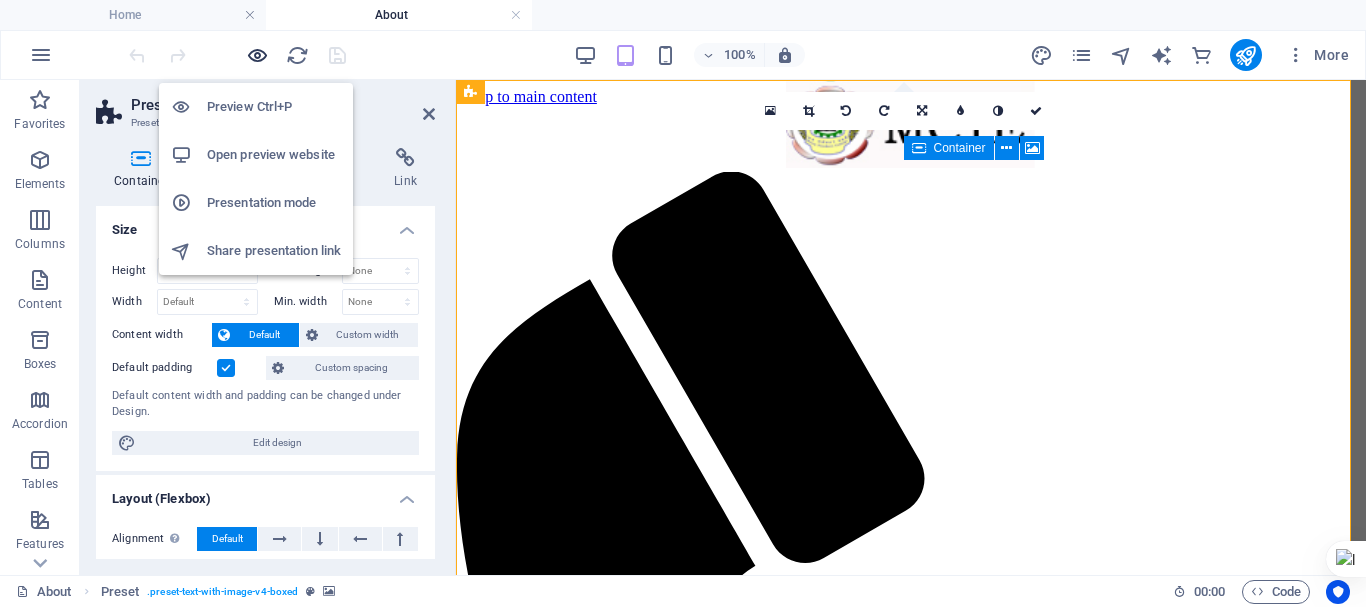 click at bounding box center [257, 55] 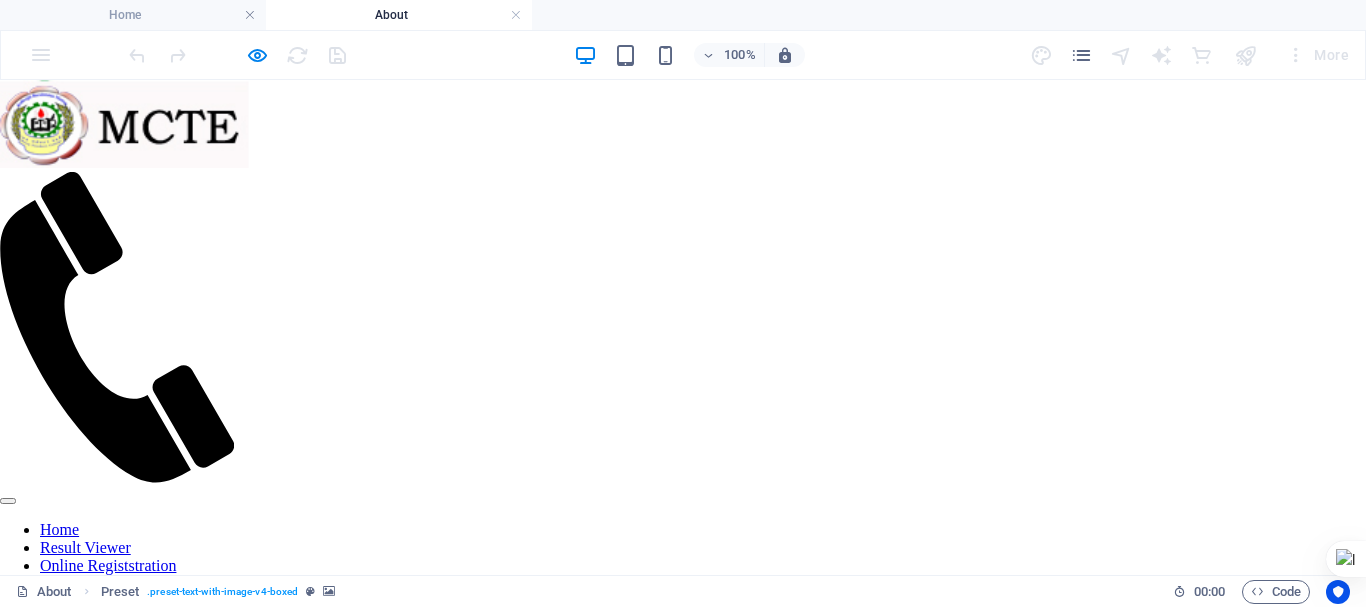 scroll, scrollTop: 256, scrollLeft: 0, axis: vertical 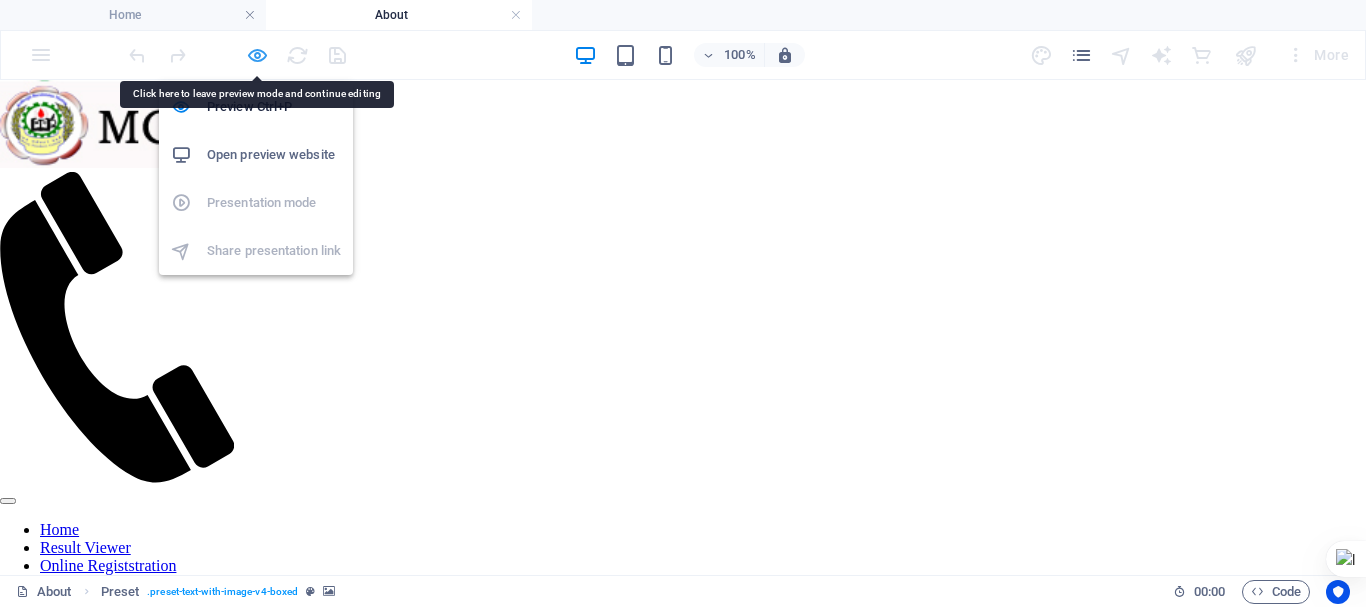 drag, startPoint x: 1210, startPoint y: 151, endPoint x: 264, endPoint y: 65, distance: 949.90106 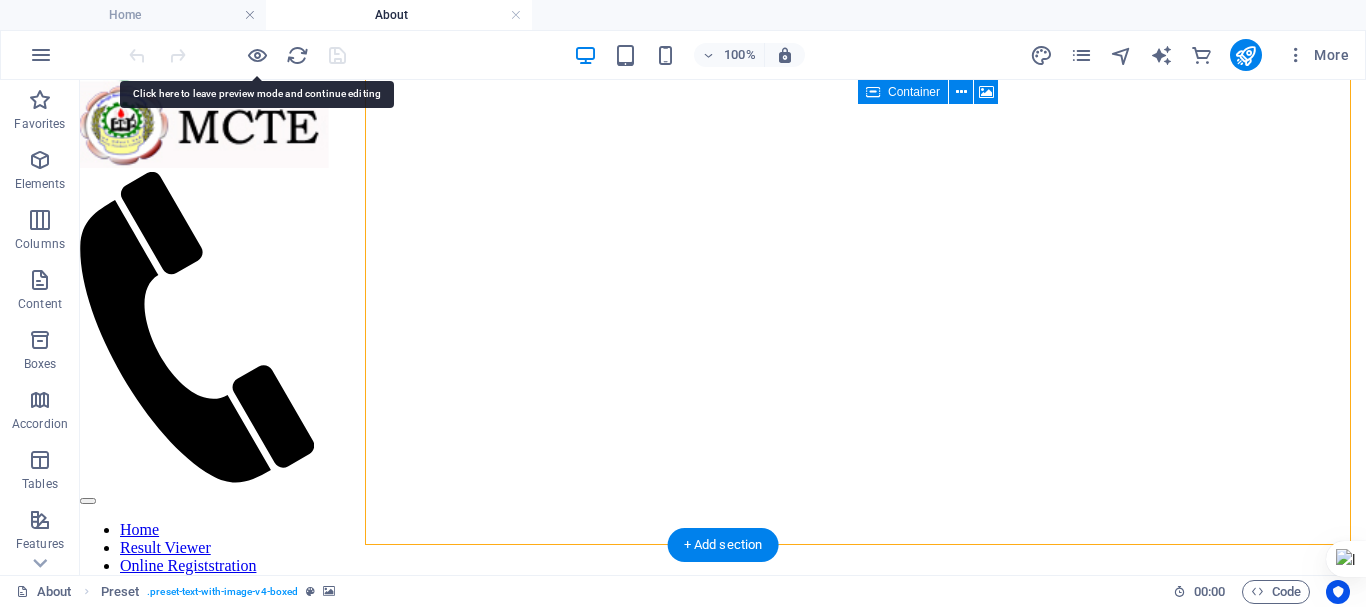 click at bounding box center [723, 862] 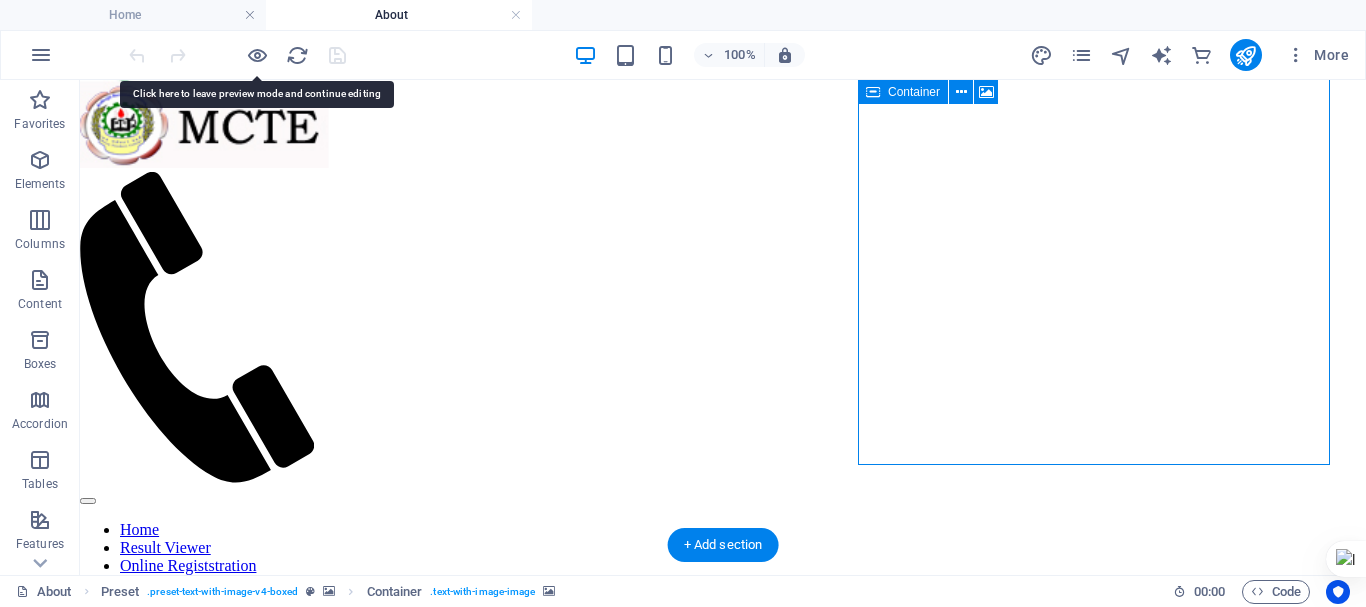 click at bounding box center [723, 862] 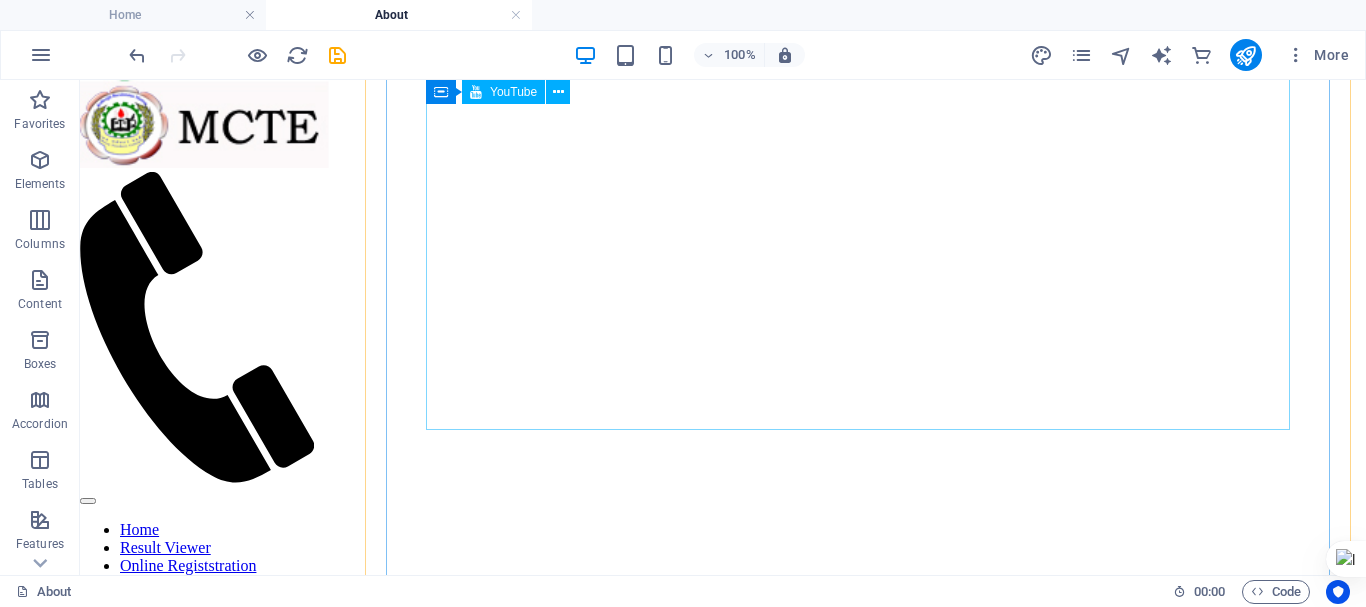 click at bounding box center [723, 793] 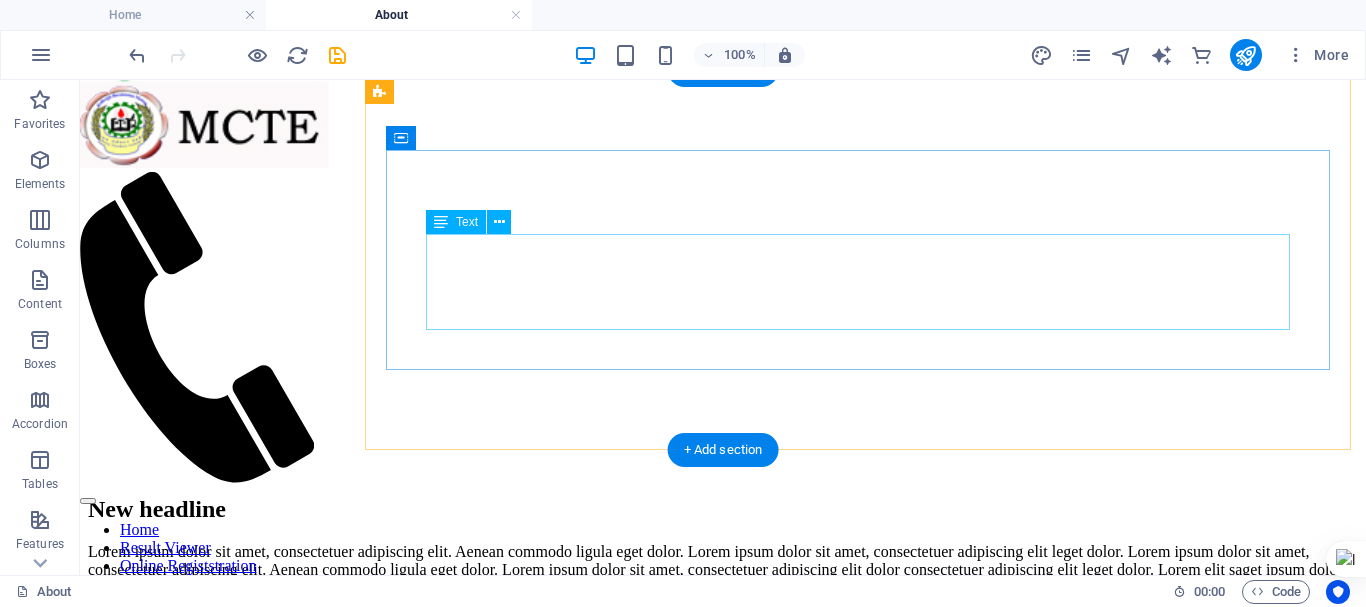 scroll, scrollTop: 0, scrollLeft: 0, axis: both 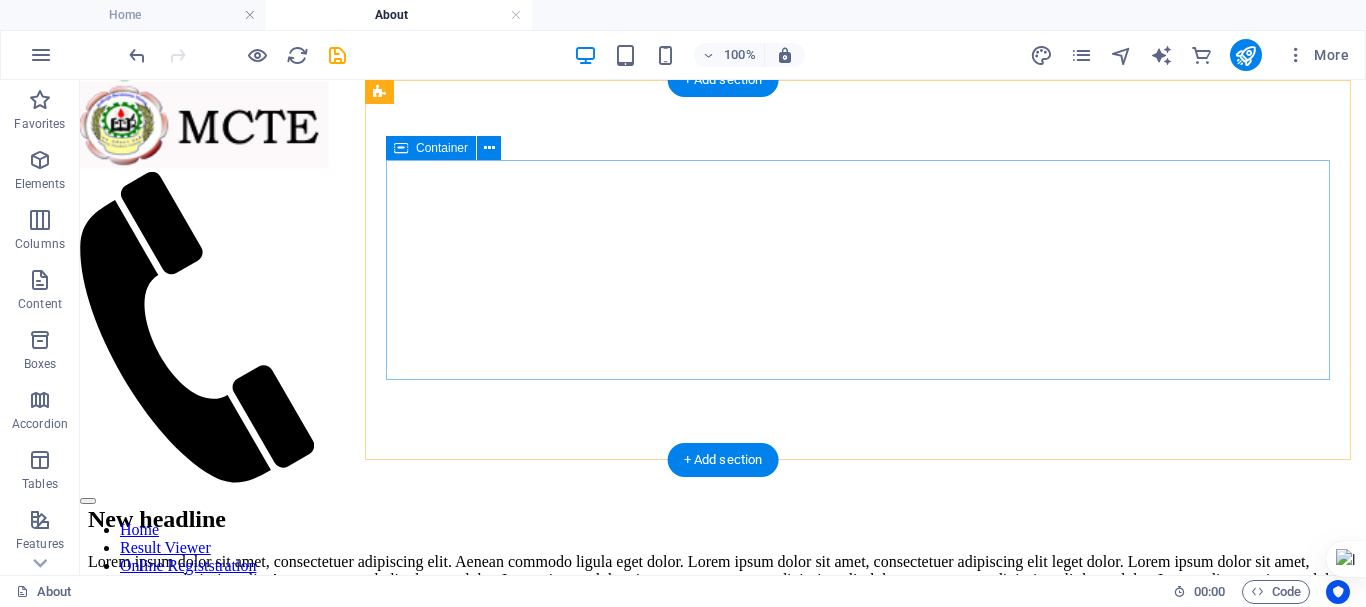 click on "New headline Lorem ipsum dolor sit amet, consectetuer adipiscing elit. Aenean commodo ligula eget dolor. Lorem ipsum dolor sit amet, consectetuer adipiscing elit leget dolor. Lorem ipsum dolor sit amet, consectetuer adipiscing elit. Aenean commodo ligula eget dolor. Lorem ipsum dolor sit amet, consectetuer adipiscing elit dolor consectetuer adipiscing elit leget dolor. Lorem elit saget ipsum dolor sit amet, consectetuer." at bounding box center [723, 556] 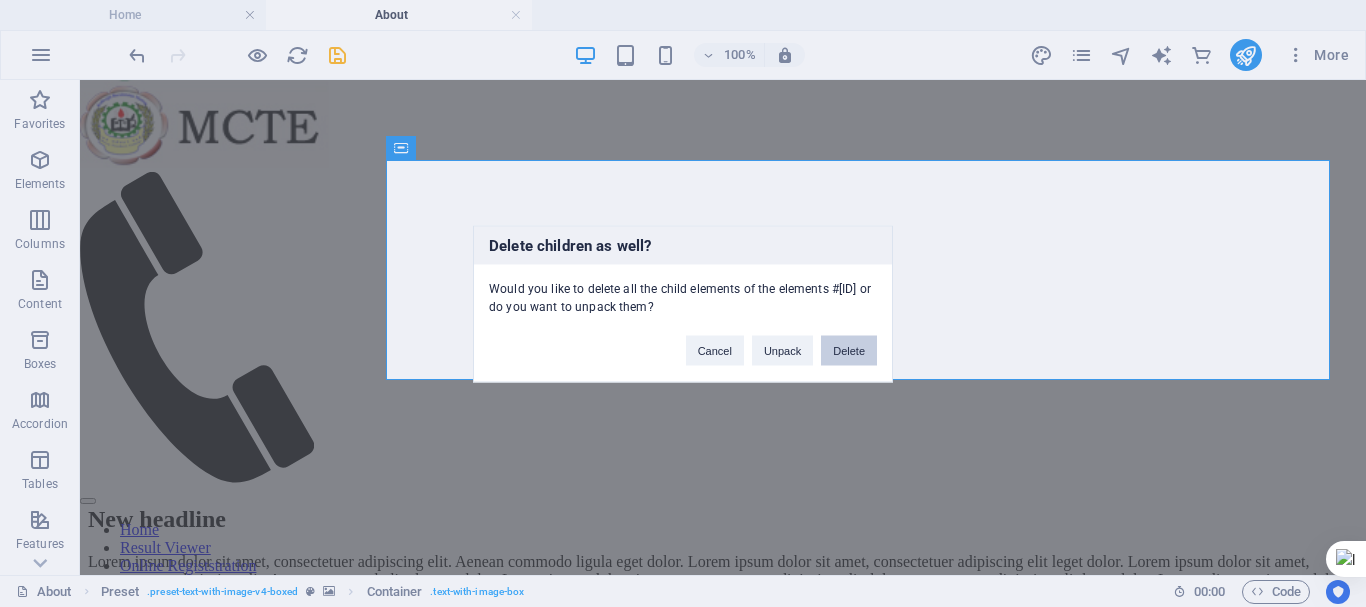 click on "Delete" at bounding box center (849, 350) 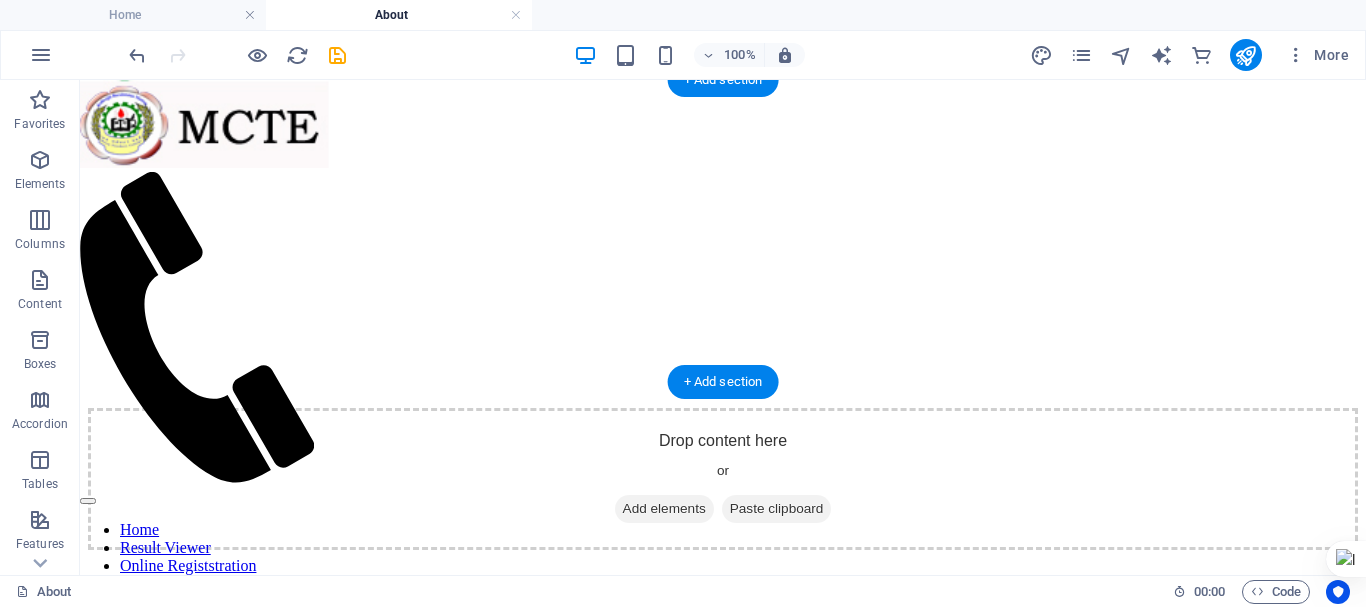 click at bounding box center (723, 106) 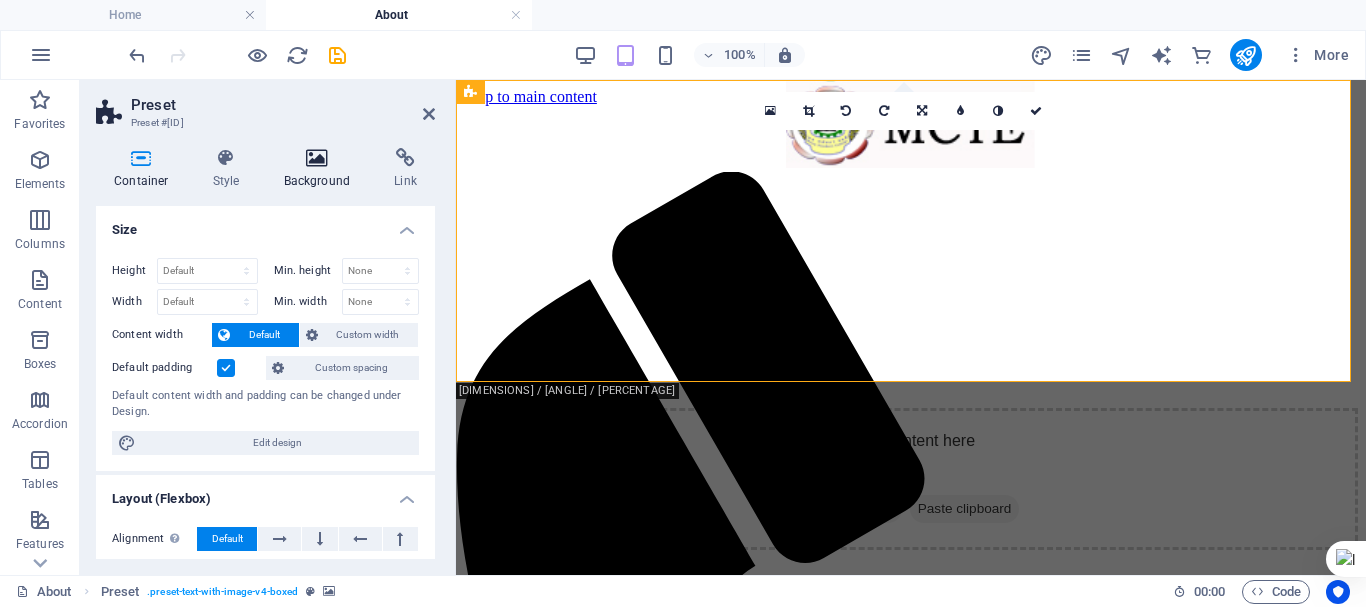 click at bounding box center [317, 158] 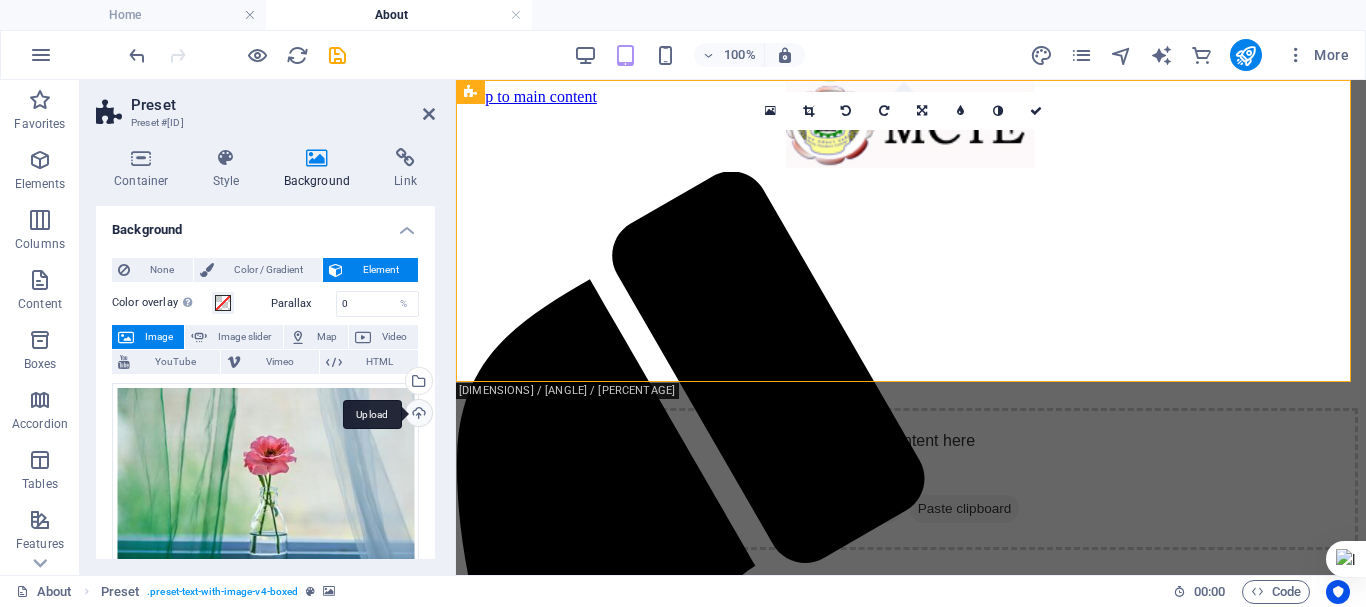 click on "Upload" at bounding box center (417, 415) 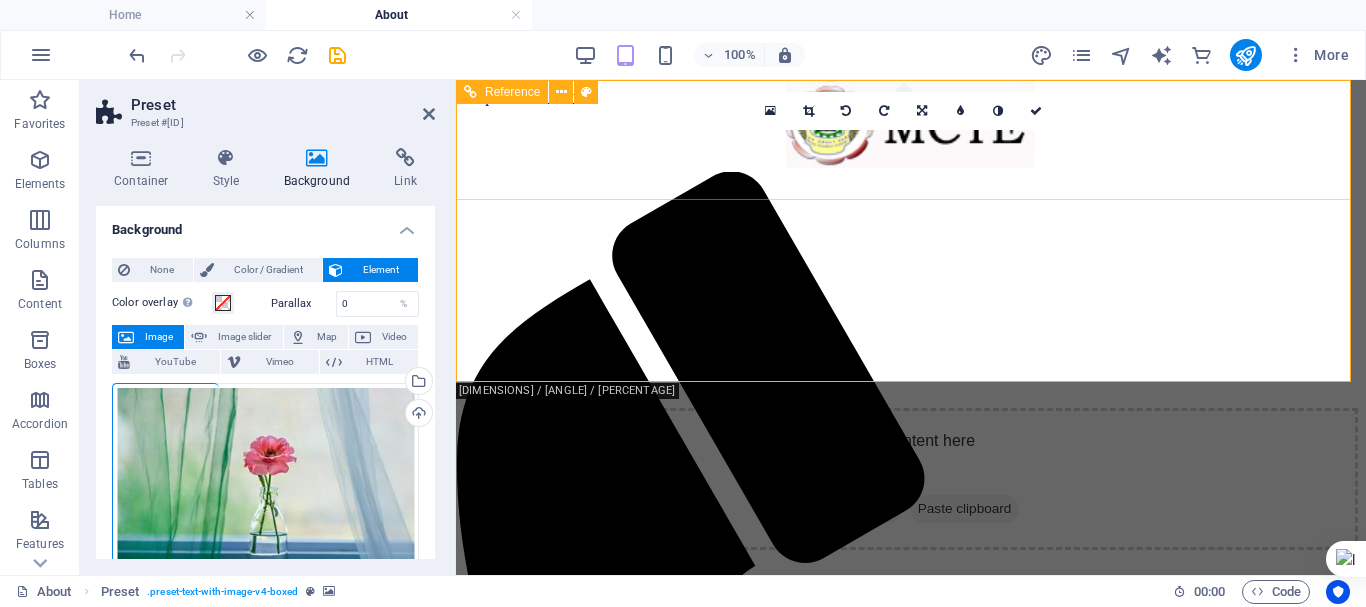 click at bounding box center (911, 1372) 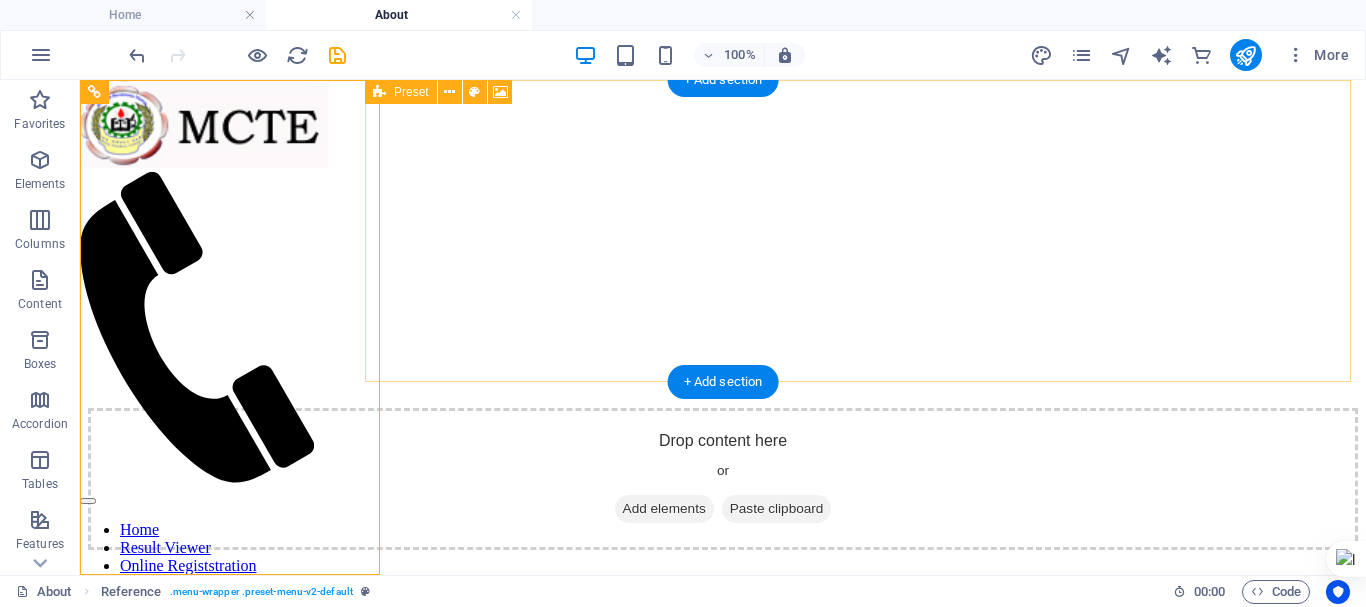 click on "Drop content here or  Add elements  Paste clipboard" at bounding box center [723, 479] 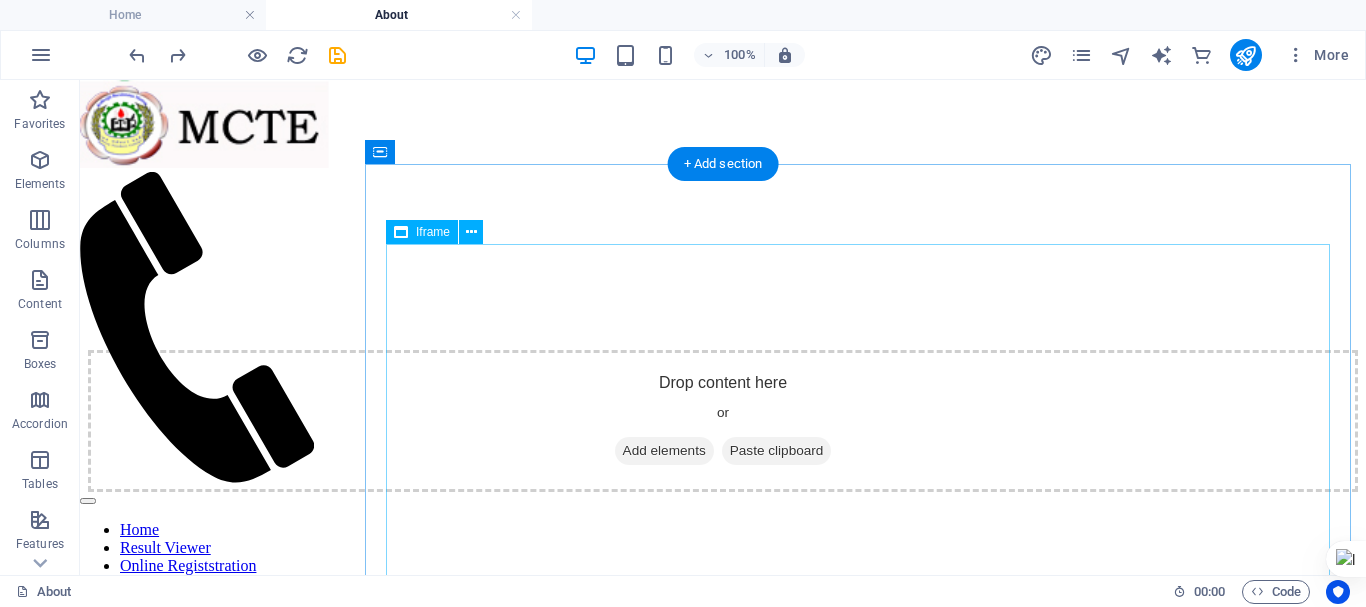 scroll, scrollTop: 0, scrollLeft: 0, axis: both 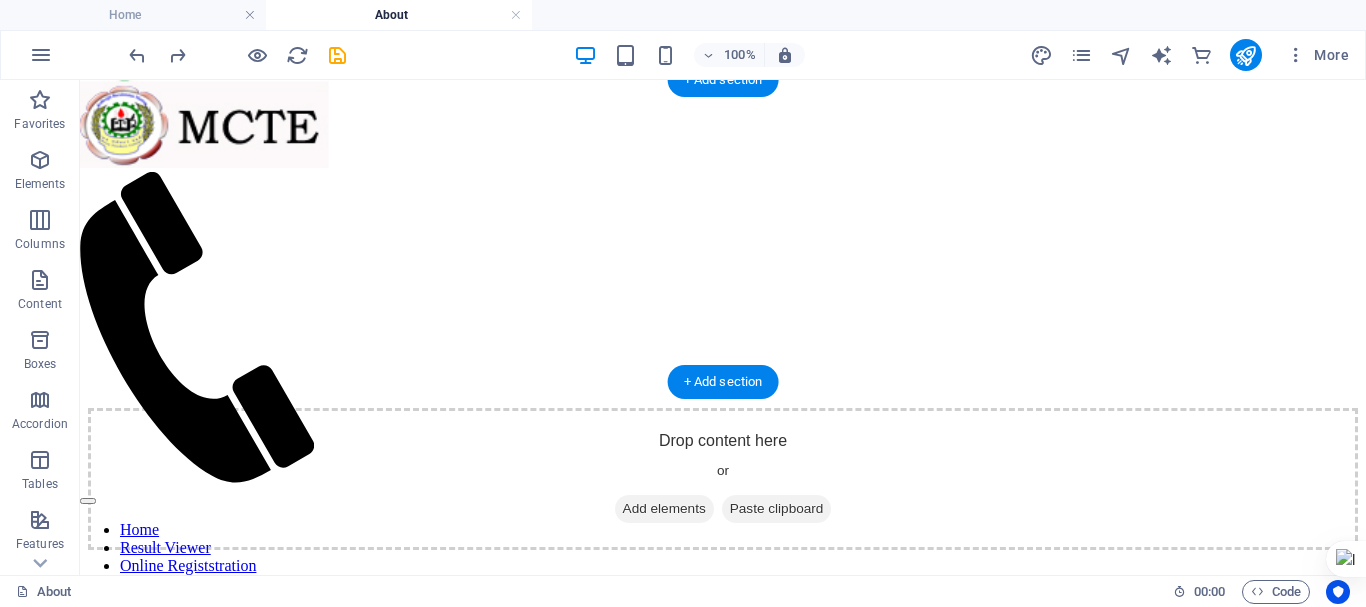 click at bounding box center [723, 106] 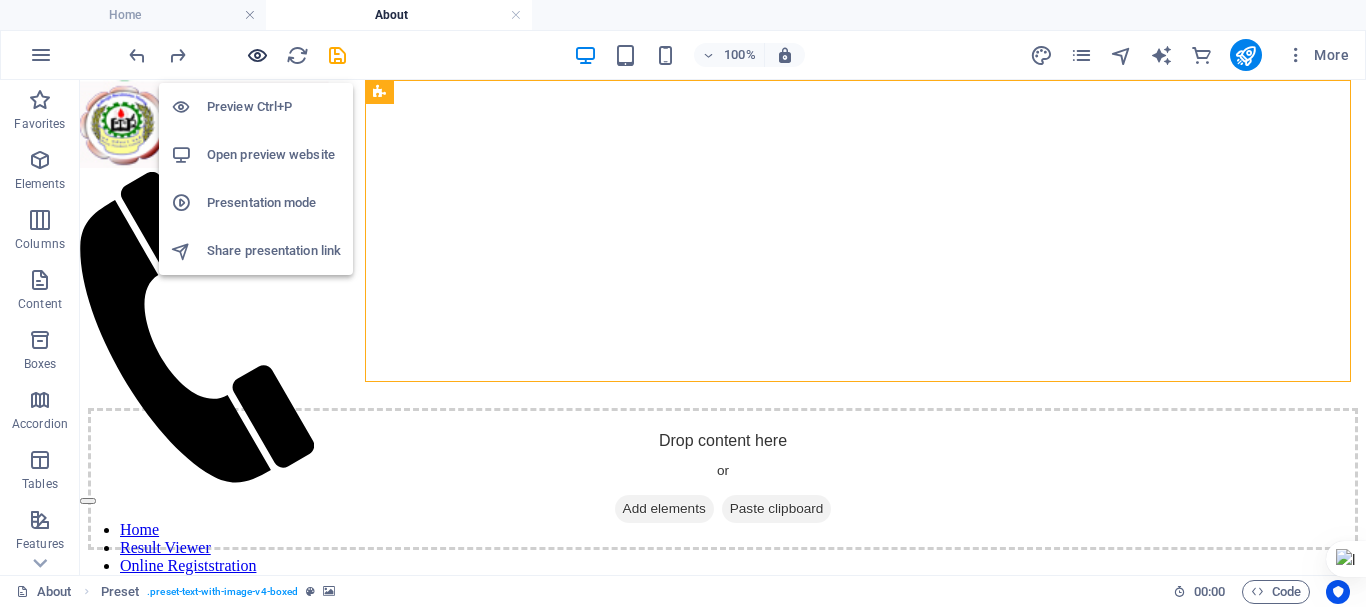 click at bounding box center [257, 55] 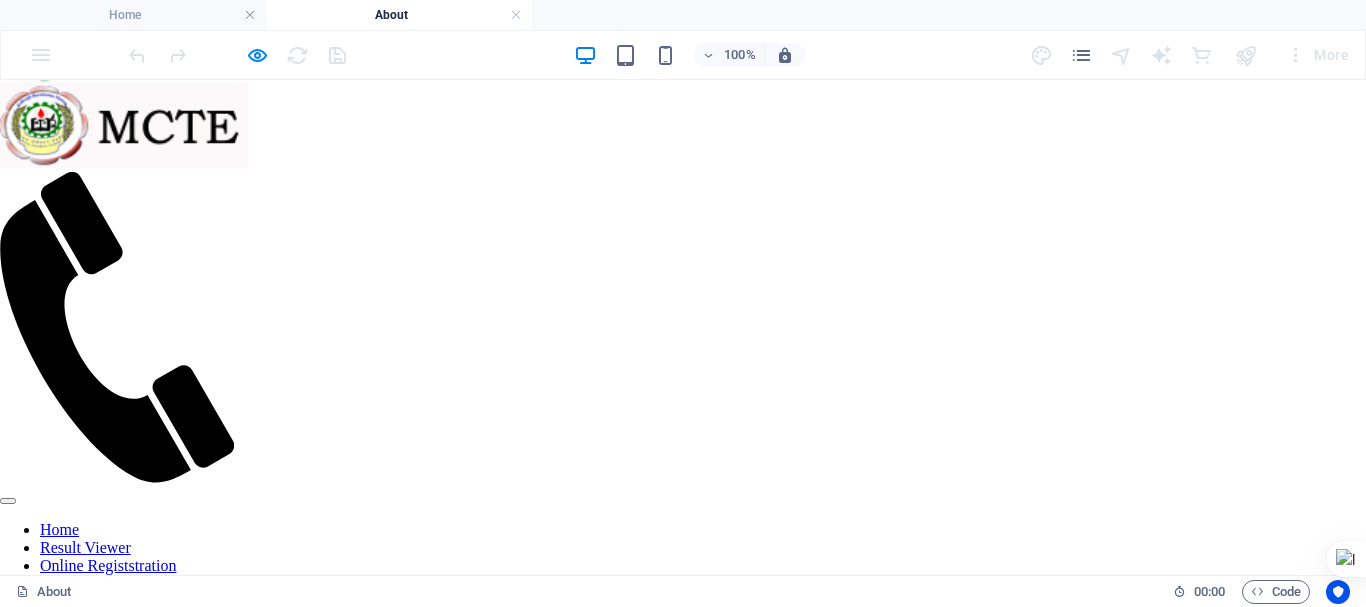 scroll, scrollTop: 0, scrollLeft: 0, axis: both 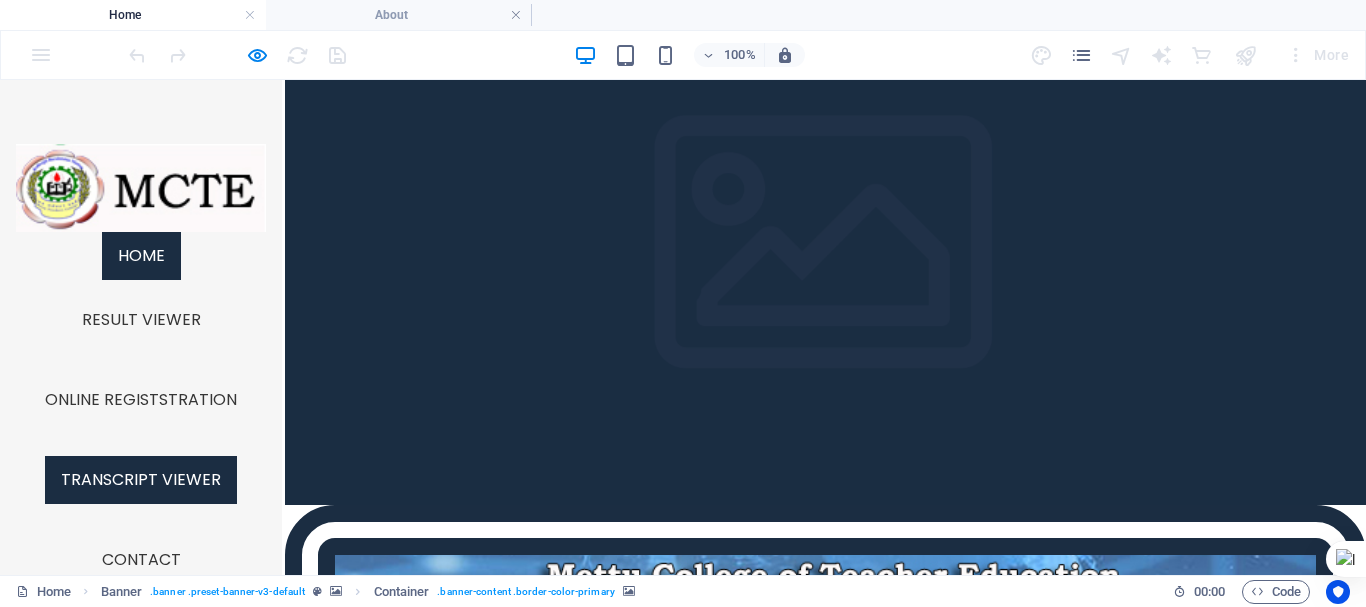 click on "Transcript Viewer" at bounding box center (141, 479) 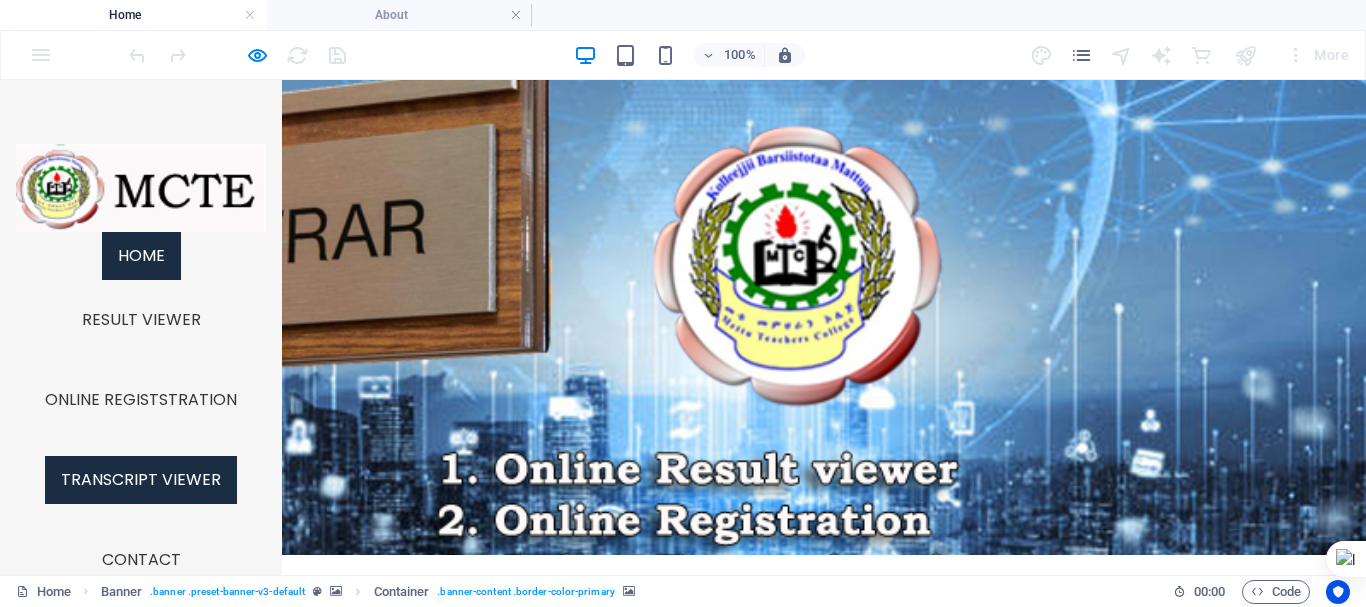 scroll, scrollTop: 0, scrollLeft: 0, axis: both 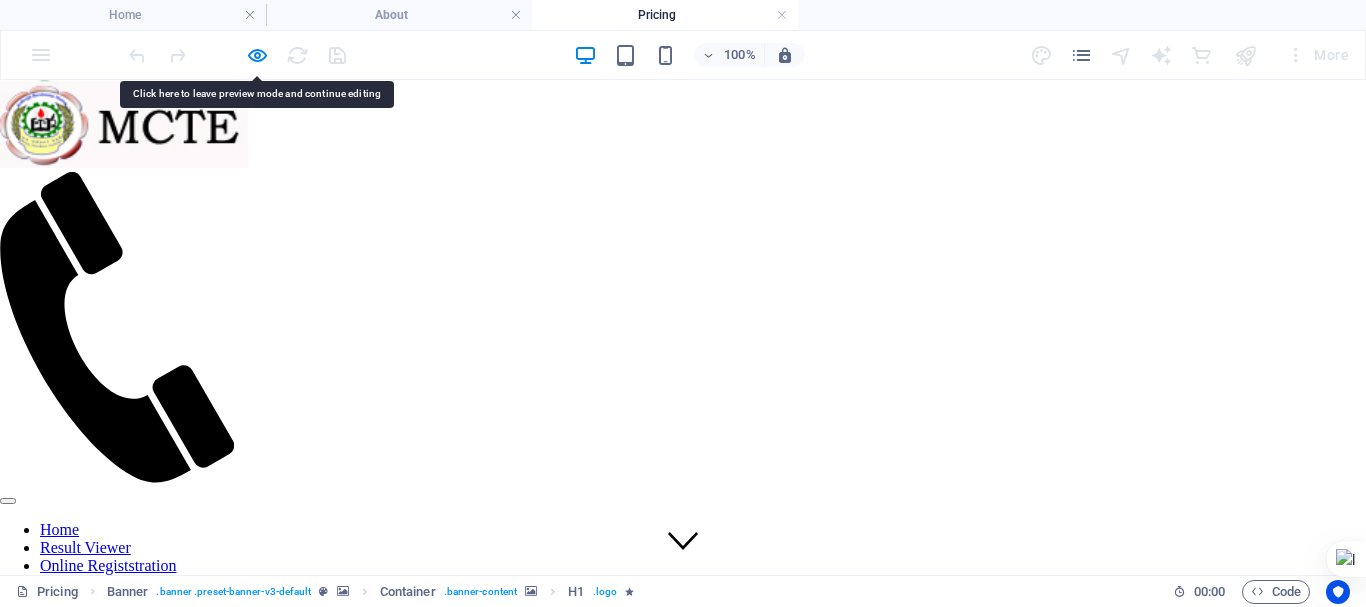 click at bounding box center [683, 640] 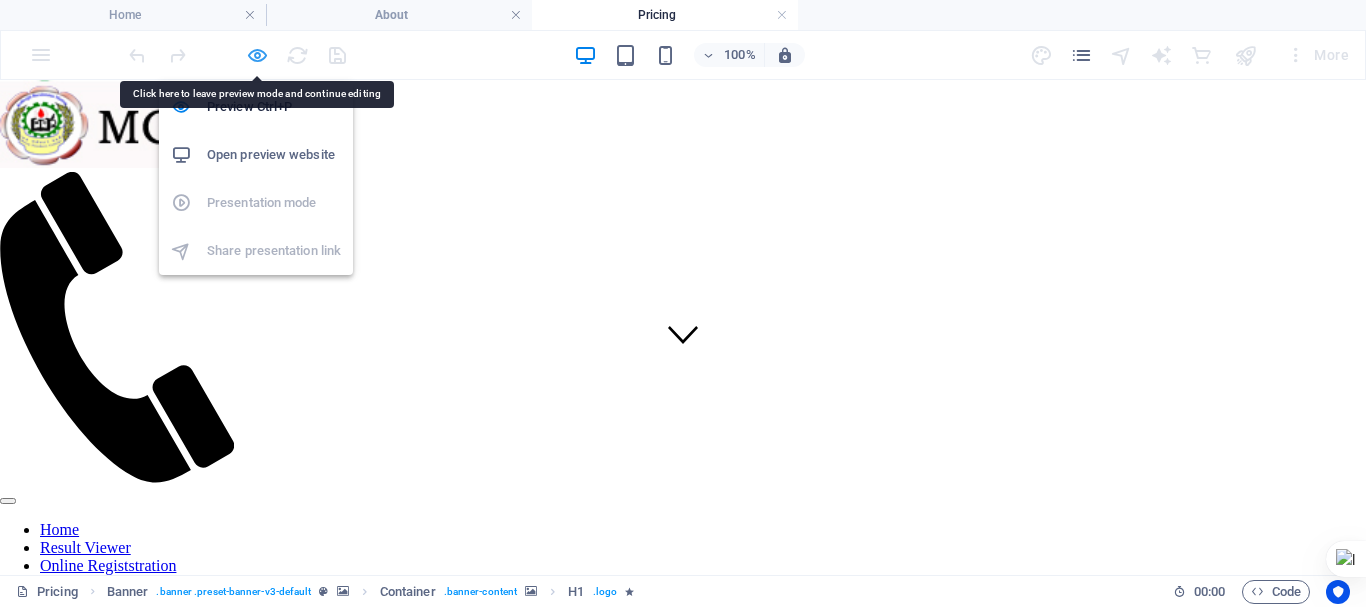 drag, startPoint x: 272, startPoint y: 56, endPoint x: 247, endPoint y: 53, distance: 25.179358 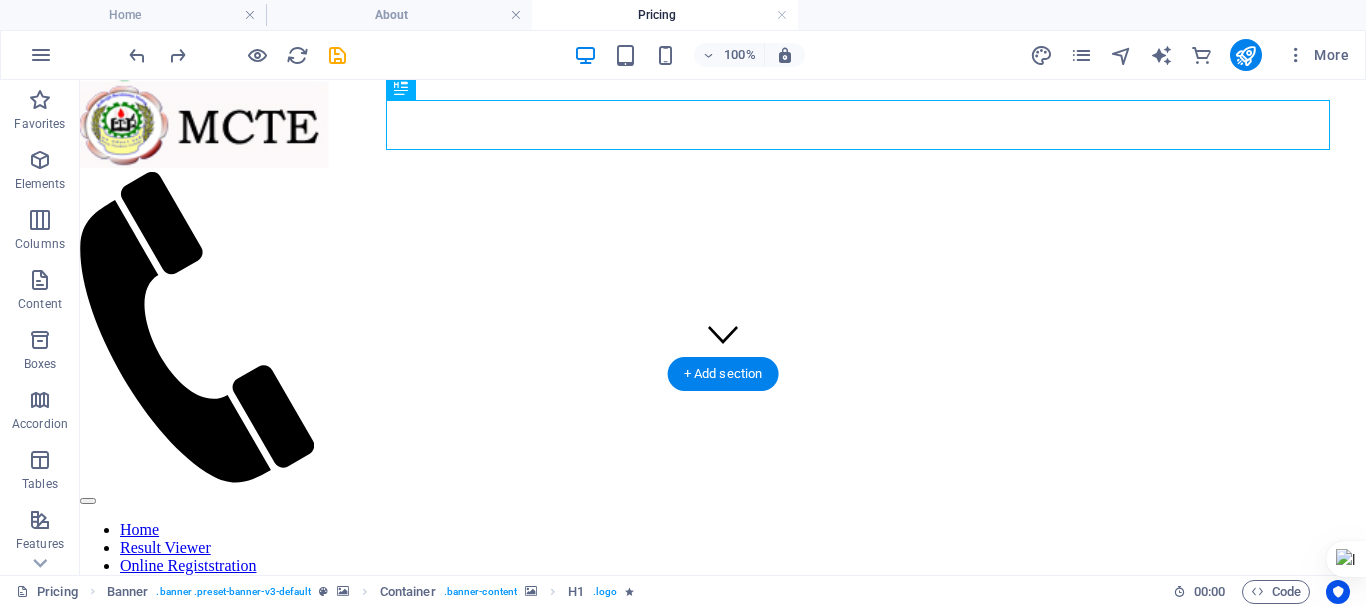click at bounding box center (723, 434) 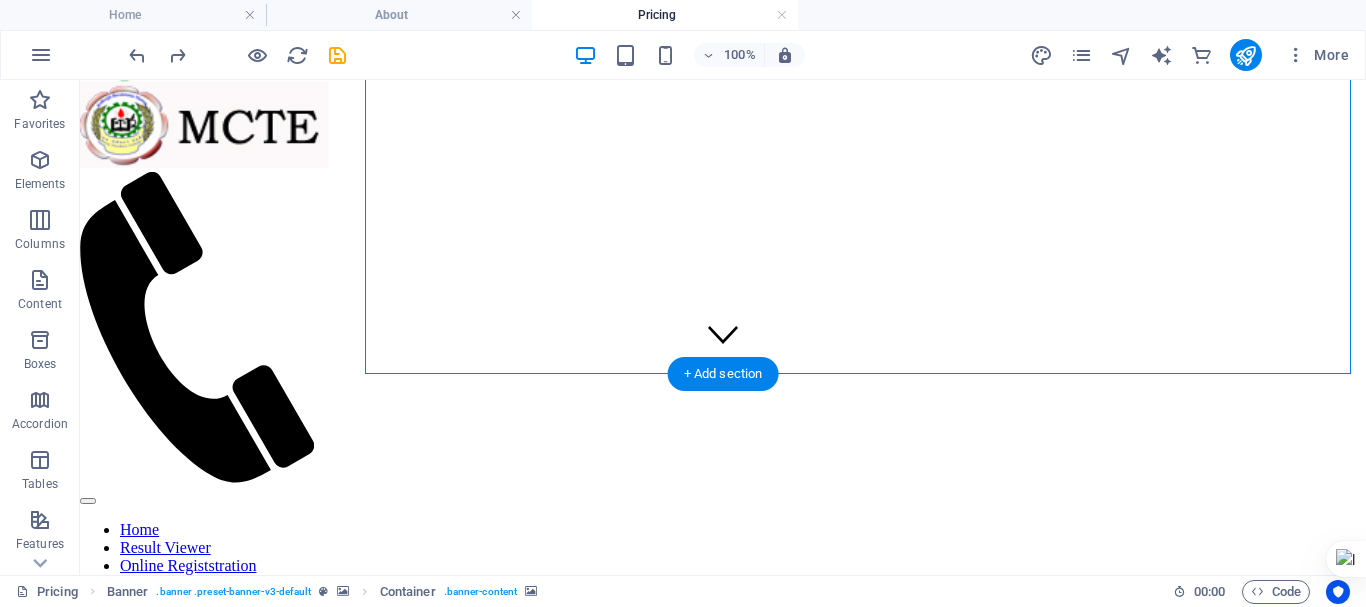 click at bounding box center [723, 434] 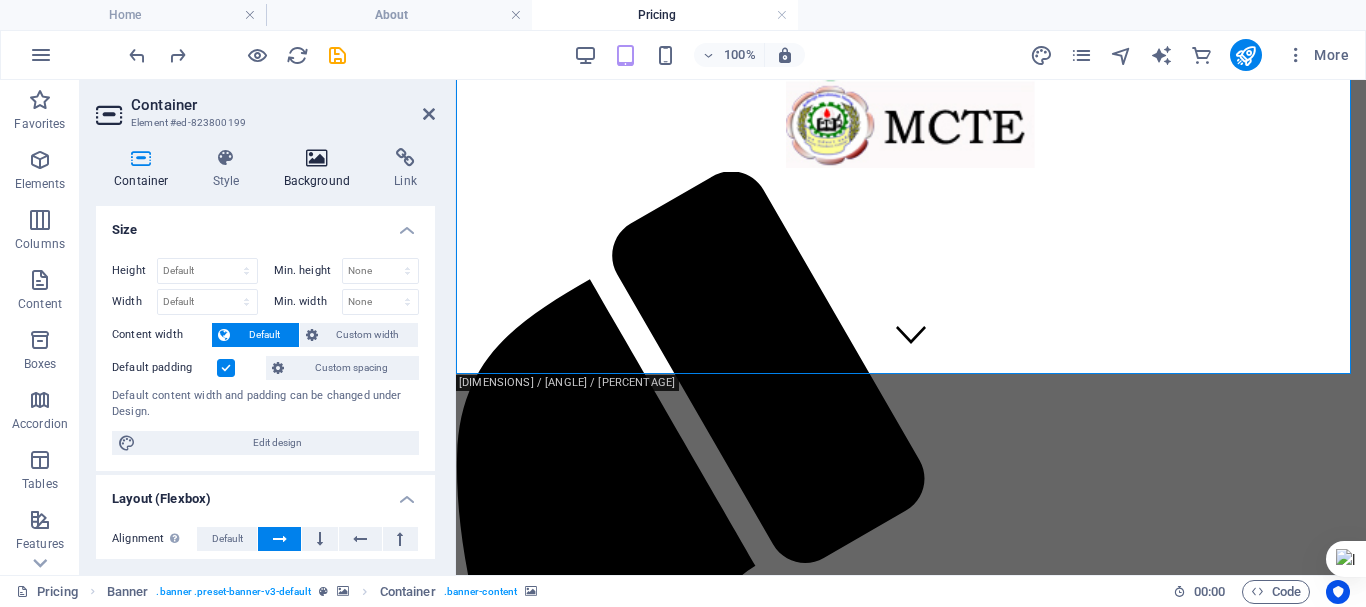click at bounding box center (317, 158) 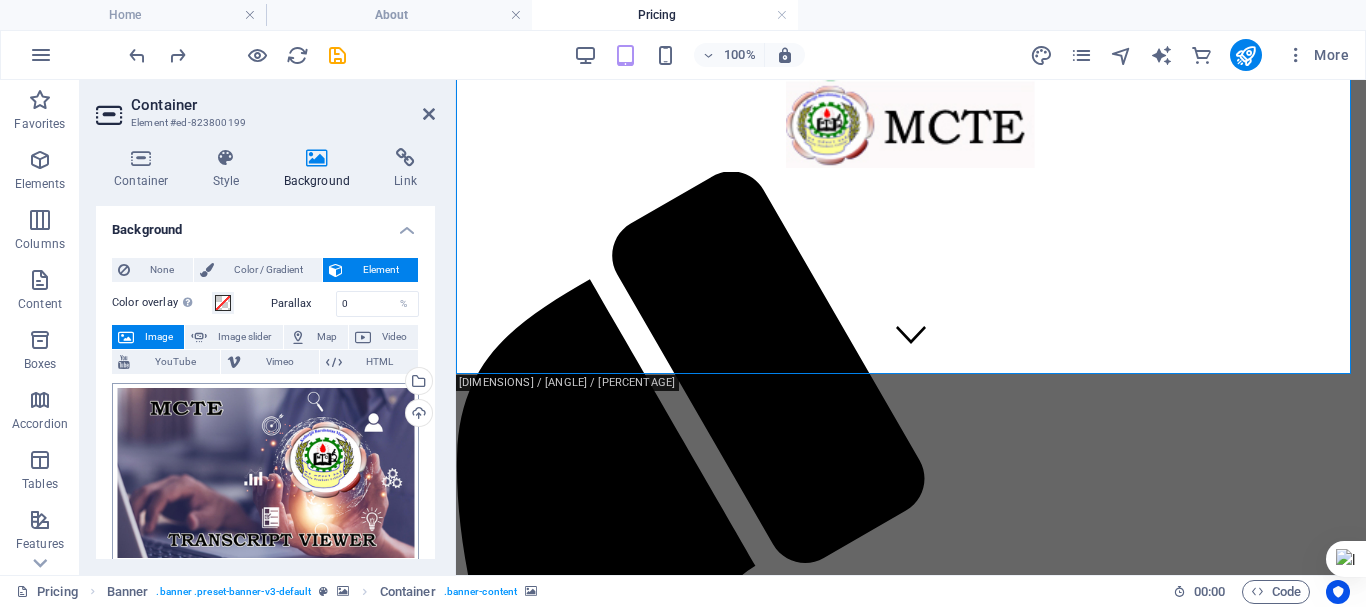 scroll, scrollTop: 8, scrollLeft: 0, axis: vertical 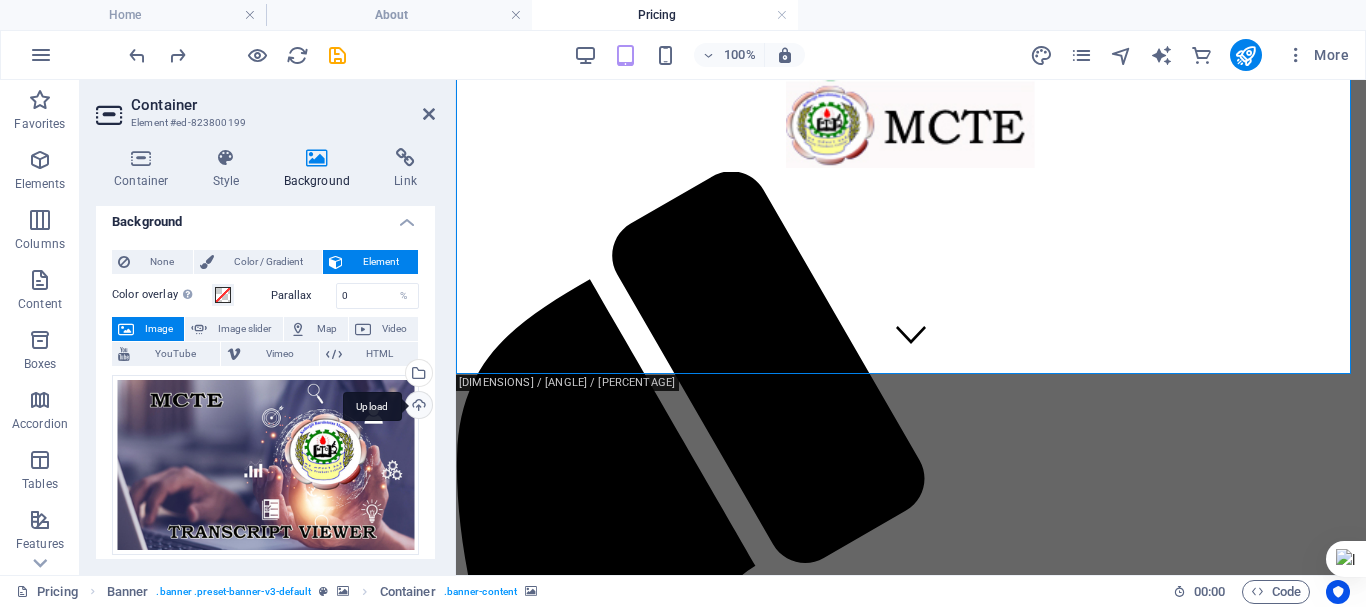 click on "Upload" at bounding box center [417, 407] 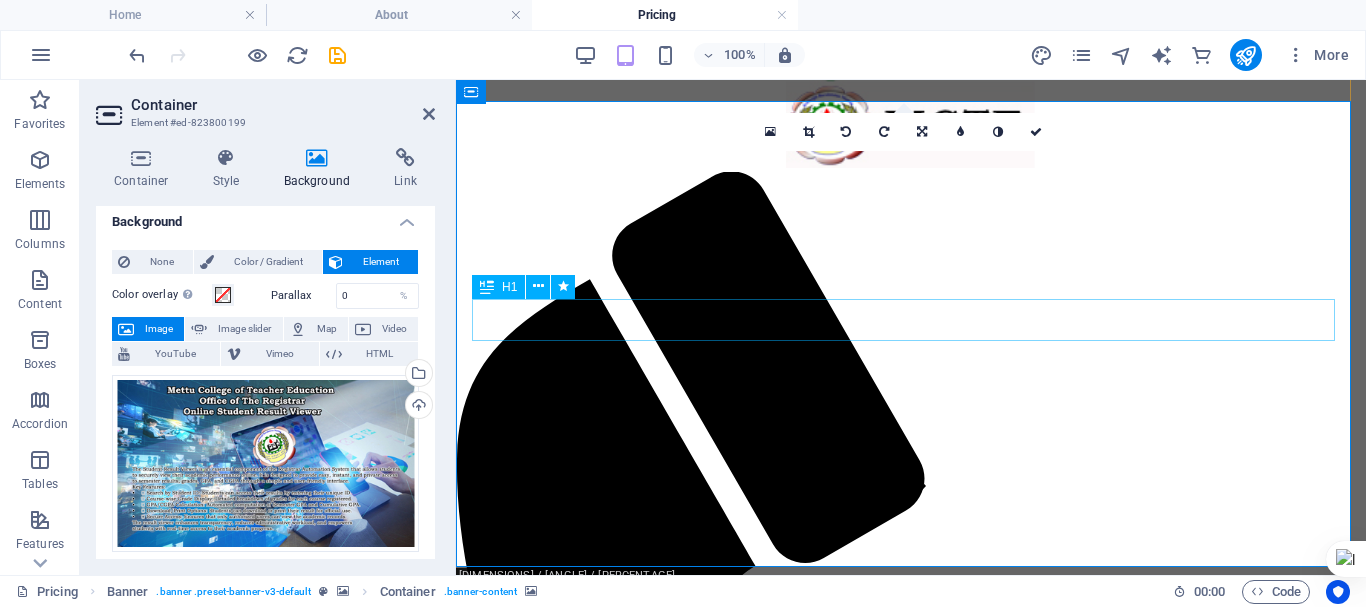 scroll, scrollTop: 0, scrollLeft: 0, axis: both 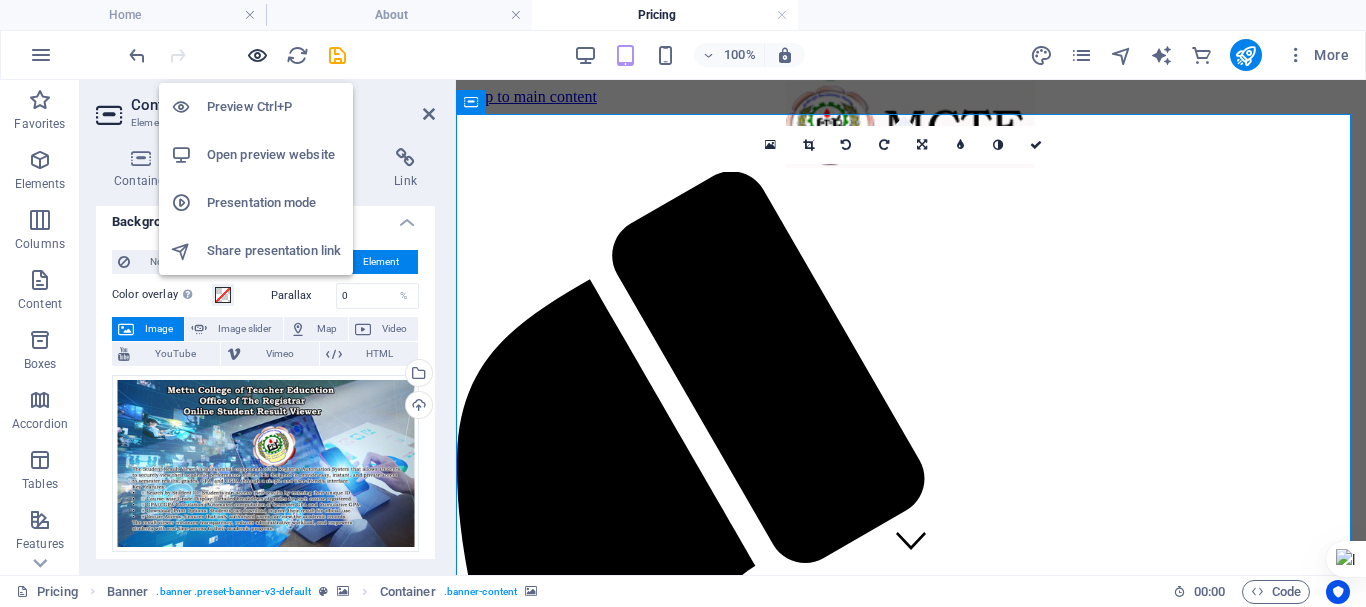 click at bounding box center [257, 55] 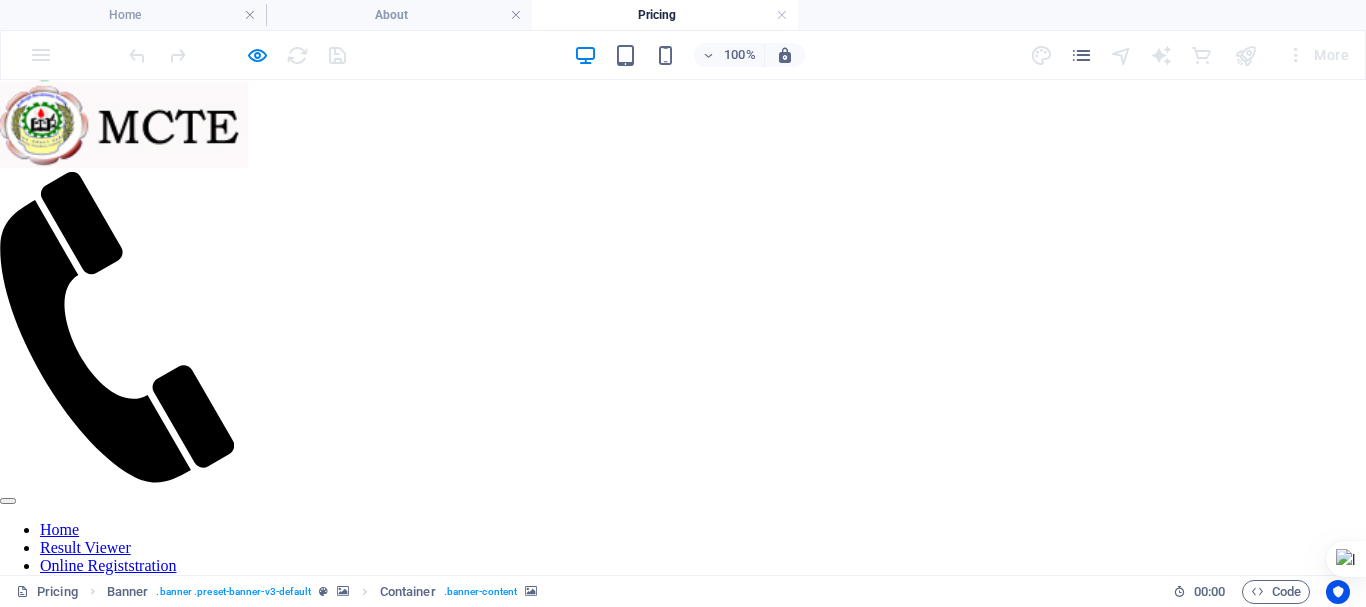 scroll, scrollTop: 0, scrollLeft: 0, axis: both 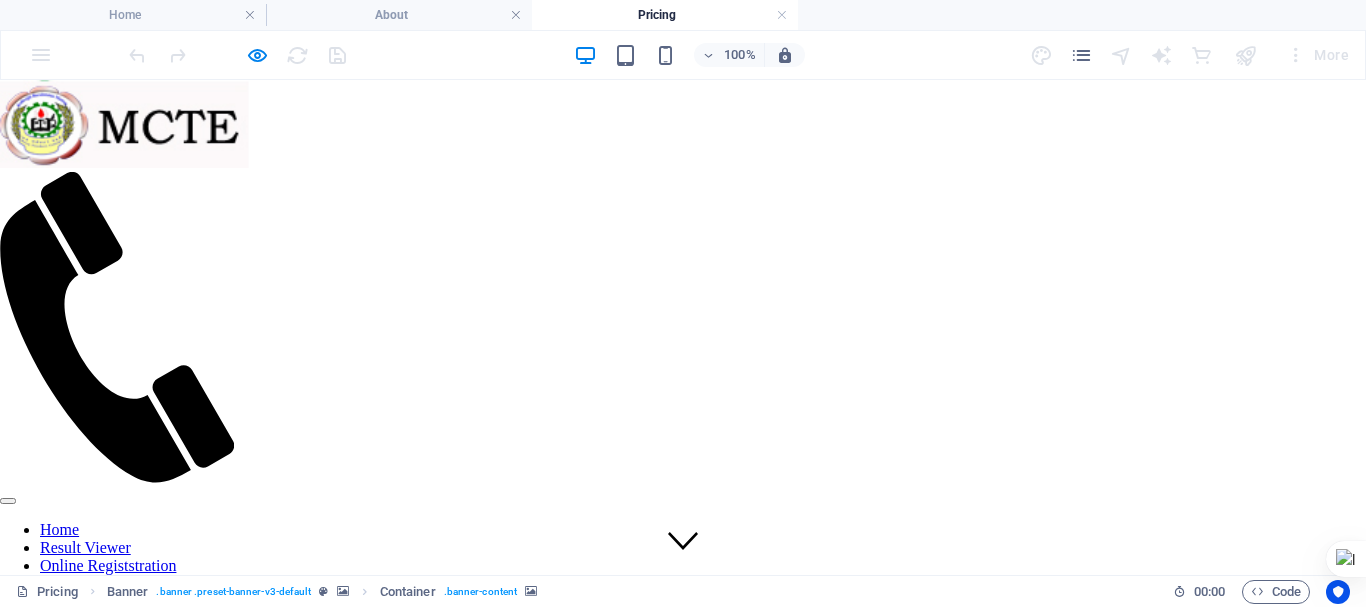 click on "Pricing" at bounding box center [58, 1145] 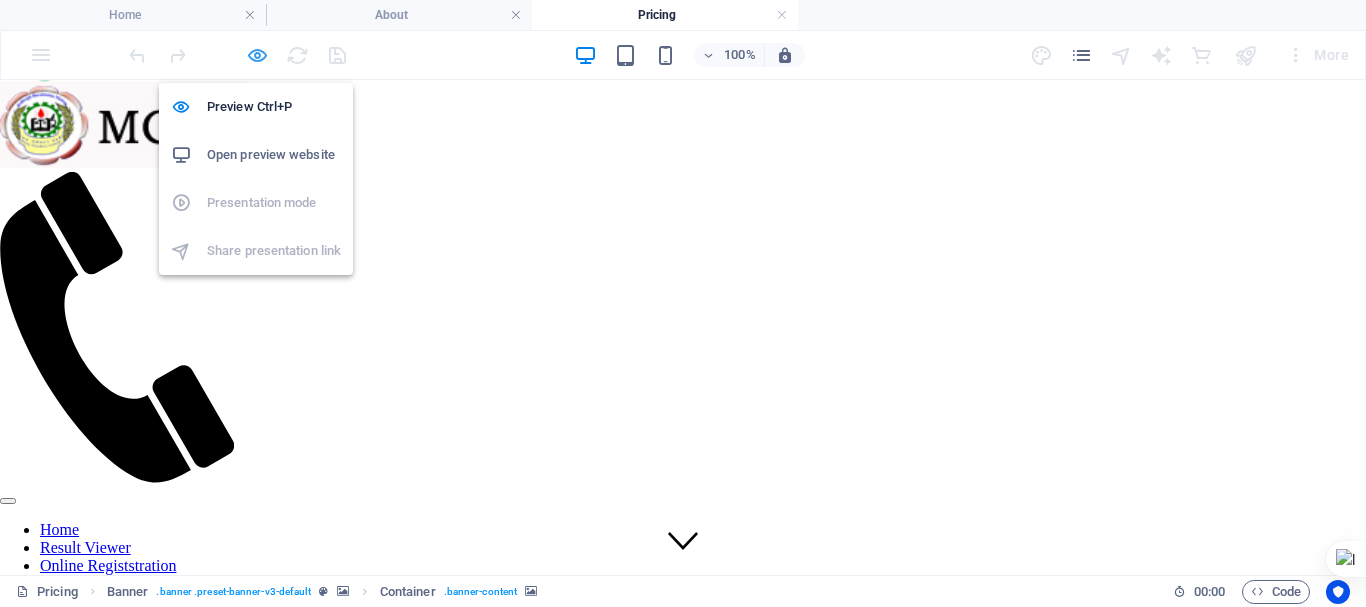 click at bounding box center [257, 55] 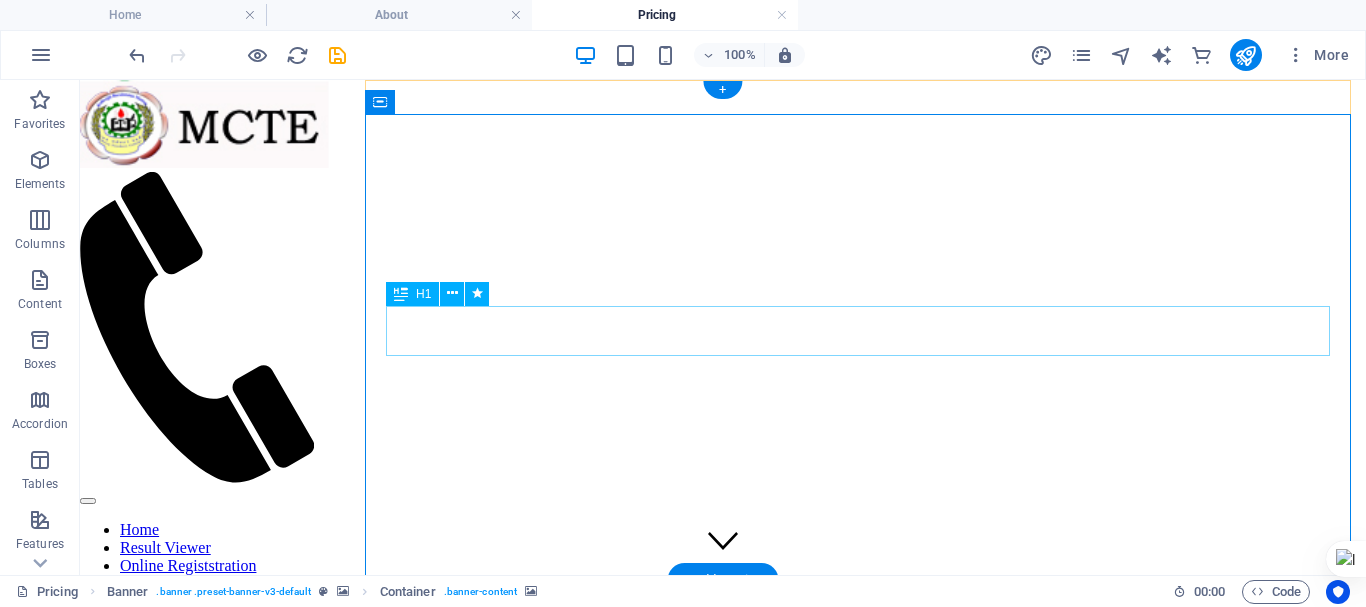 click on "Pricing" at bounding box center [723, 1145] 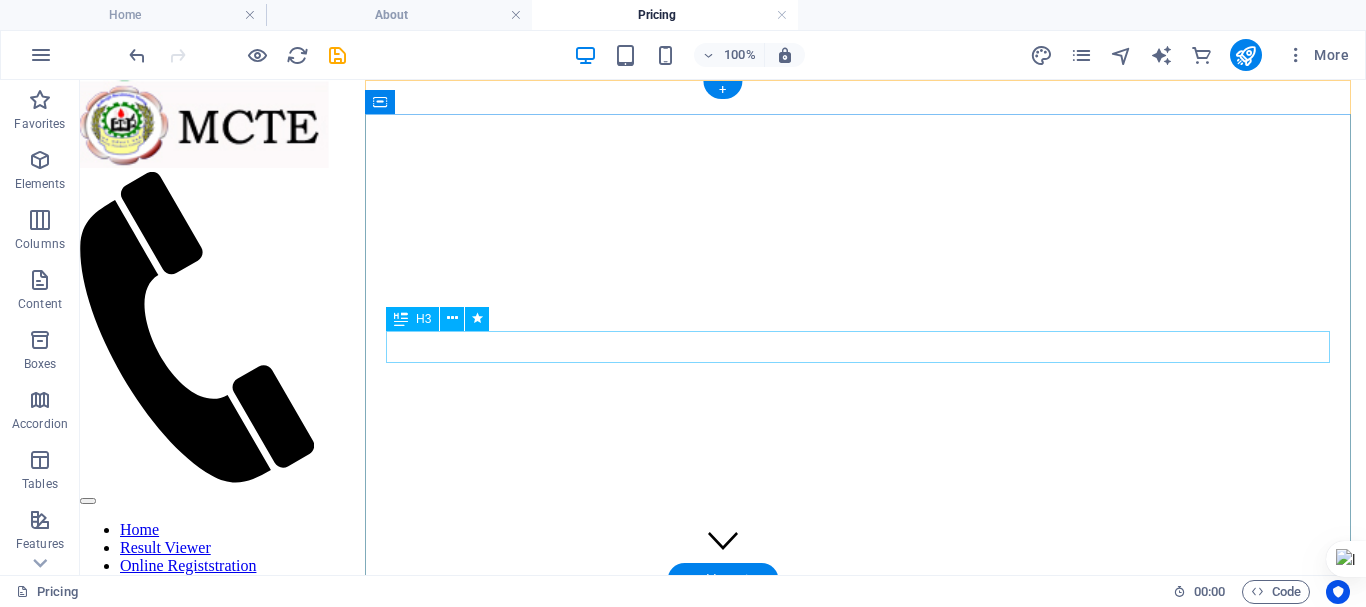click on "Lorem ipsum dolor sit amet" at bounding box center [723, 1136] 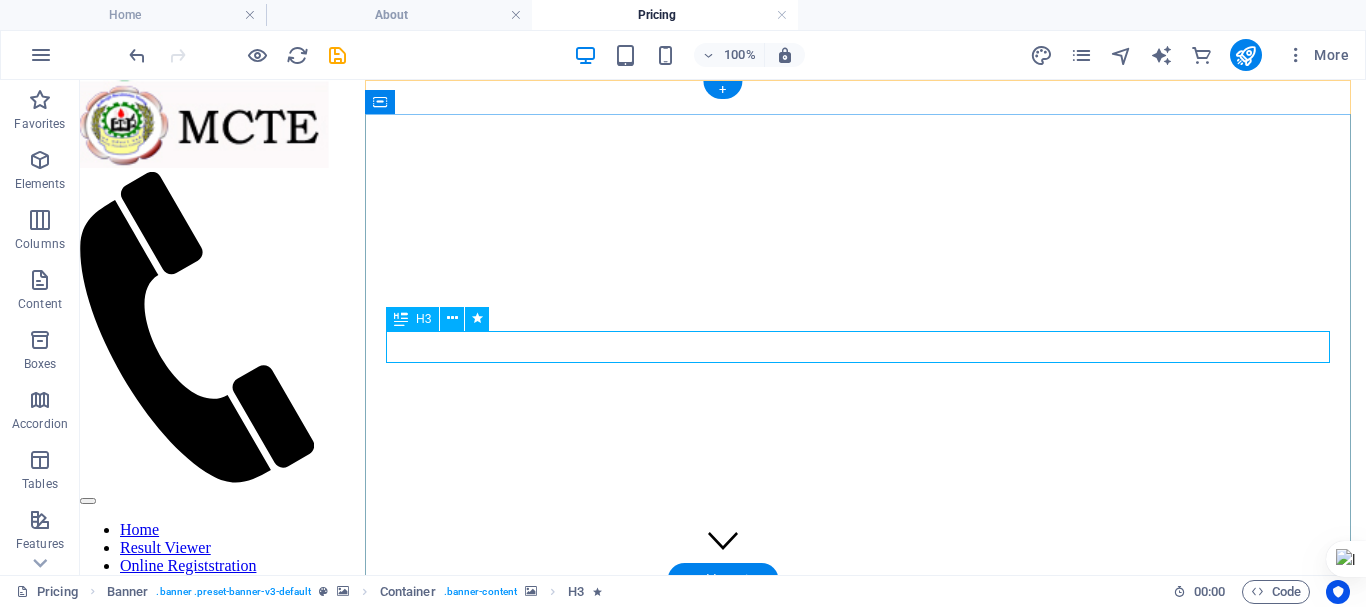 click on "Lorem ipsum dolor sit amet" at bounding box center [723, 1136] 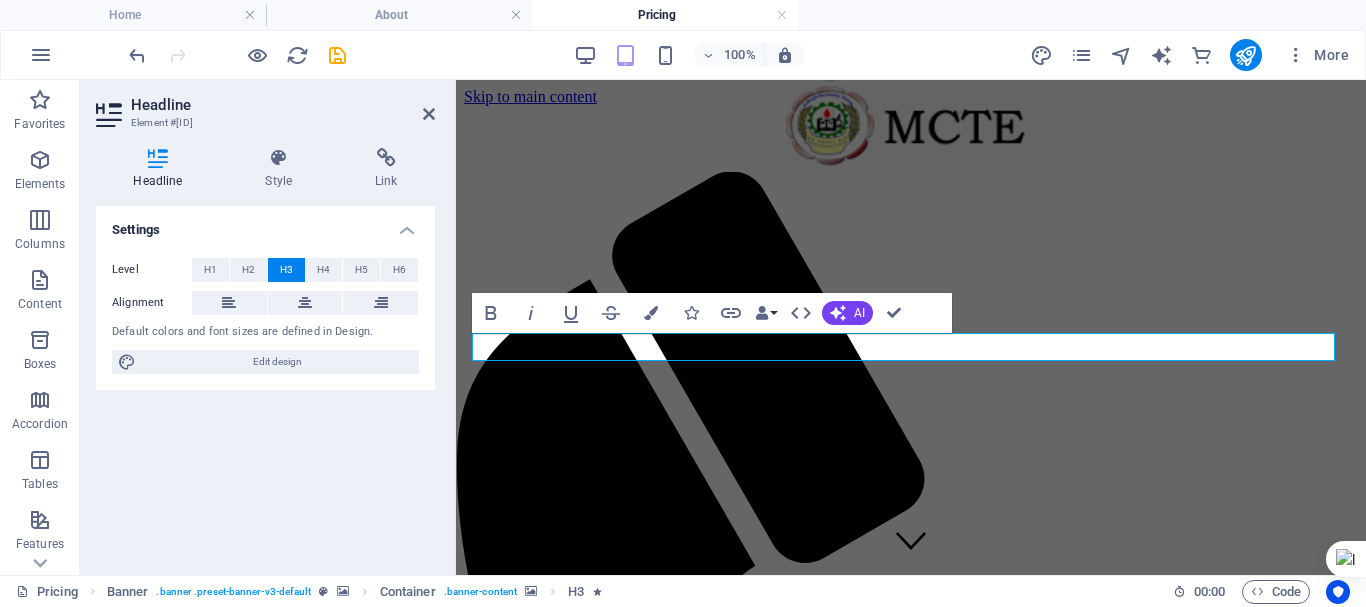 click at bounding box center [911, 640] 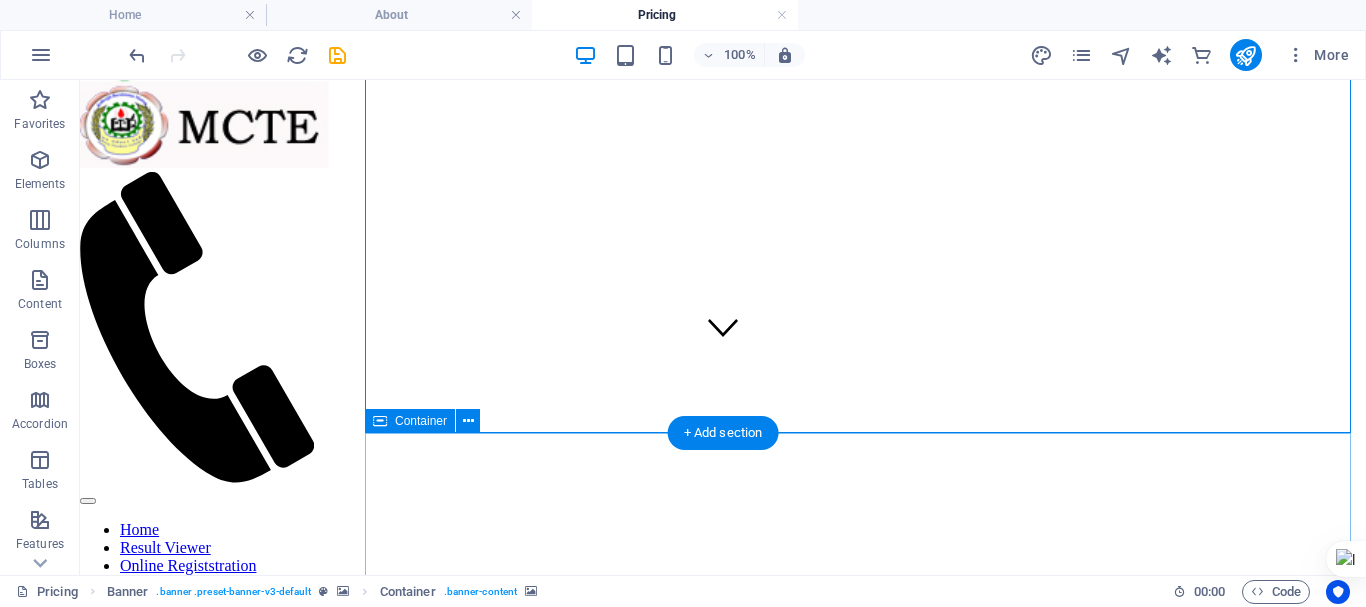 scroll, scrollTop: 0, scrollLeft: 0, axis: both 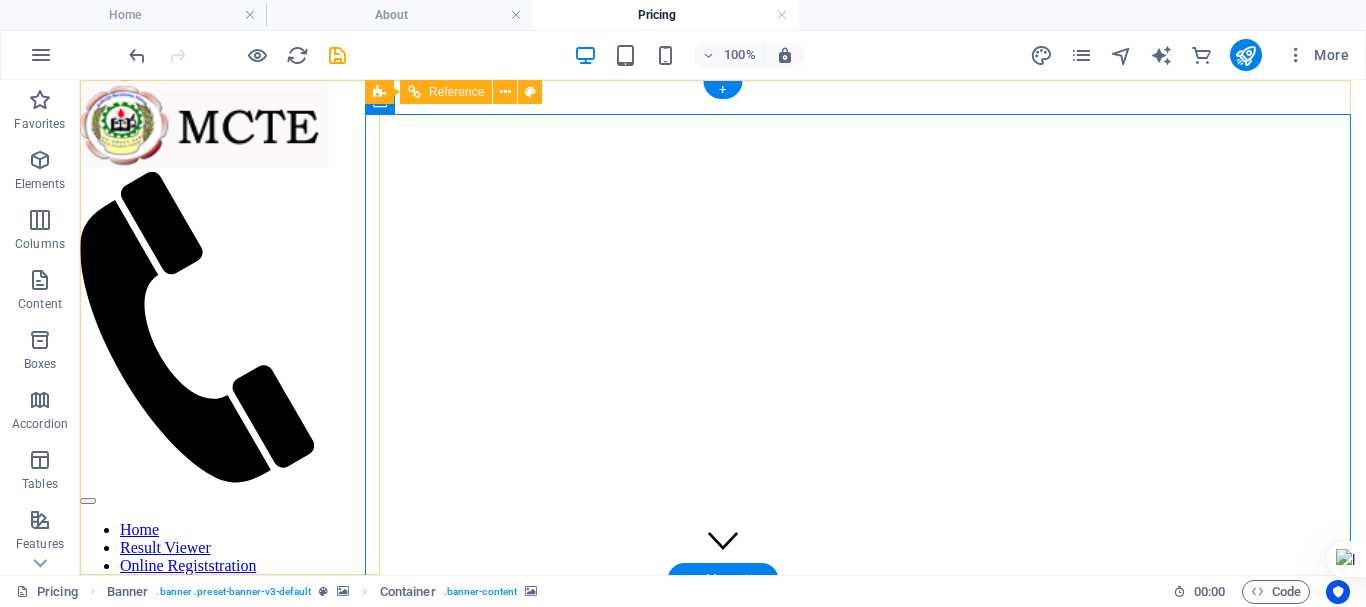 click on "Home Result Viewer Online Registstration Transcript Viewer Contact" at bounding box center (205, 566) 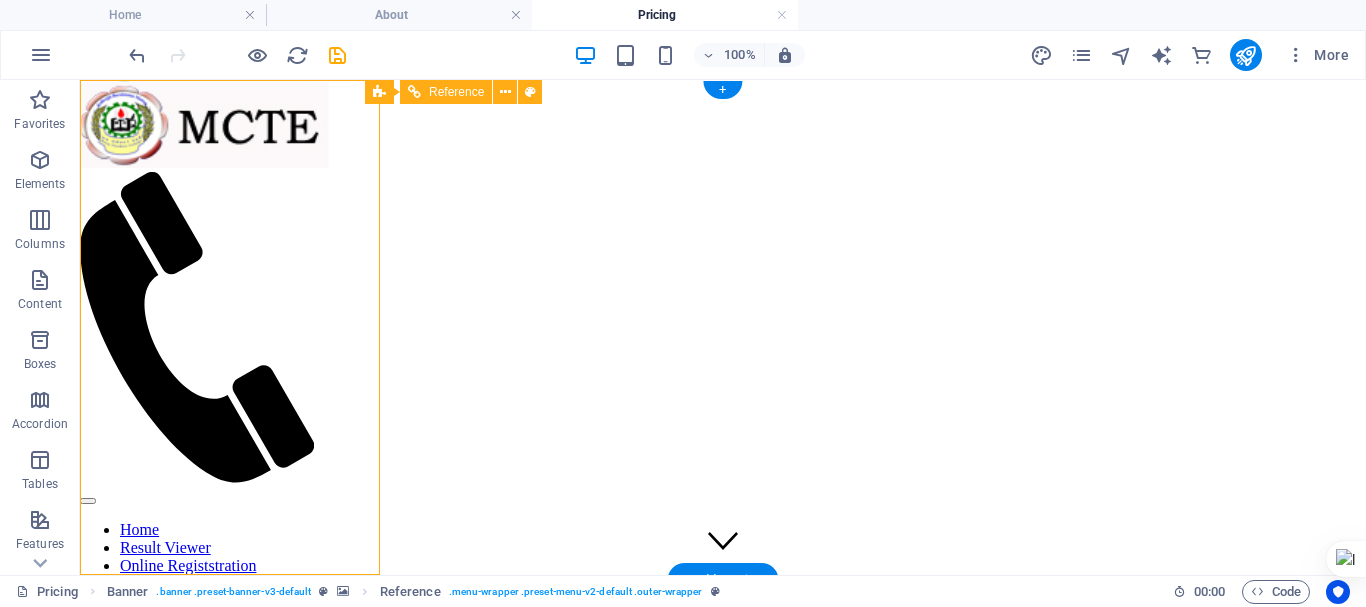 click on "Home Result Viewer Online Registstration Transcript Viewer Contact" at bounding box center [205, 566] 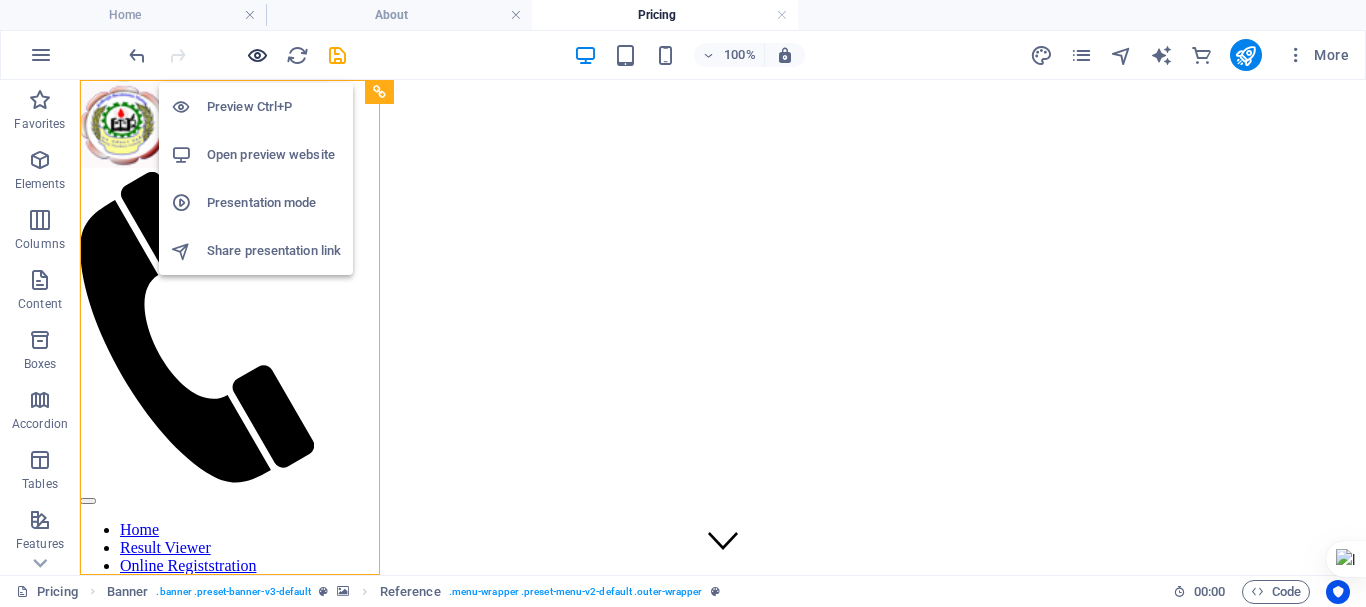click at bounding box center [257, 55] 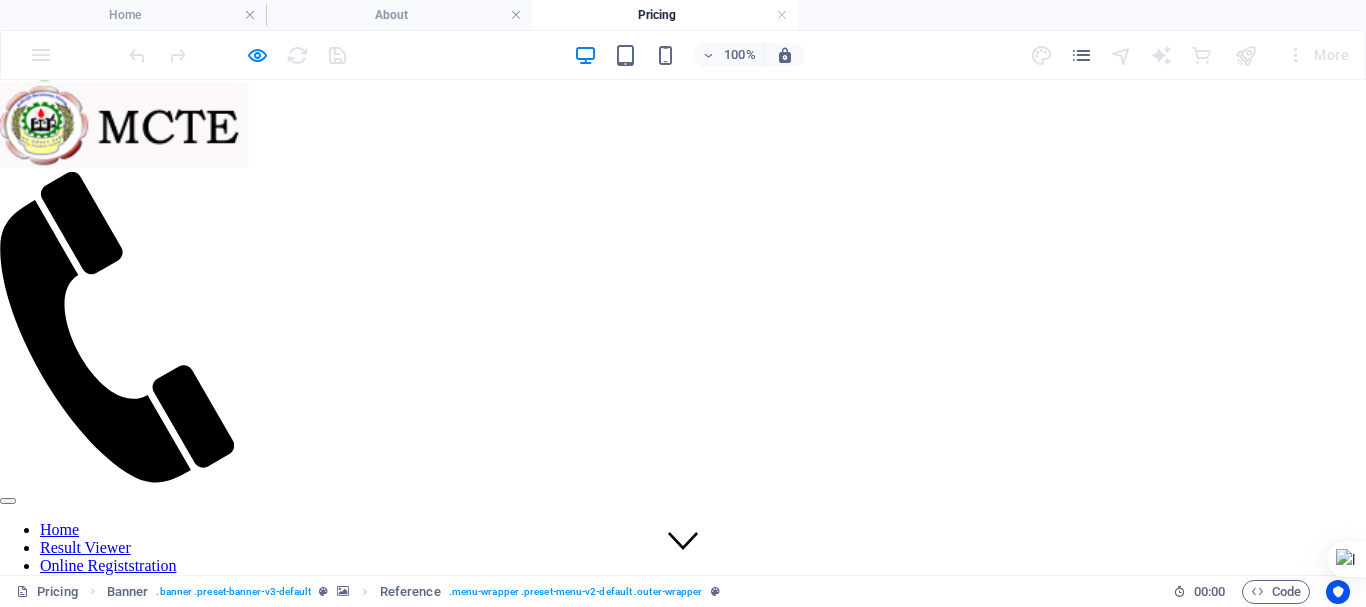 click on "Home" at bounding box center [59, 529] 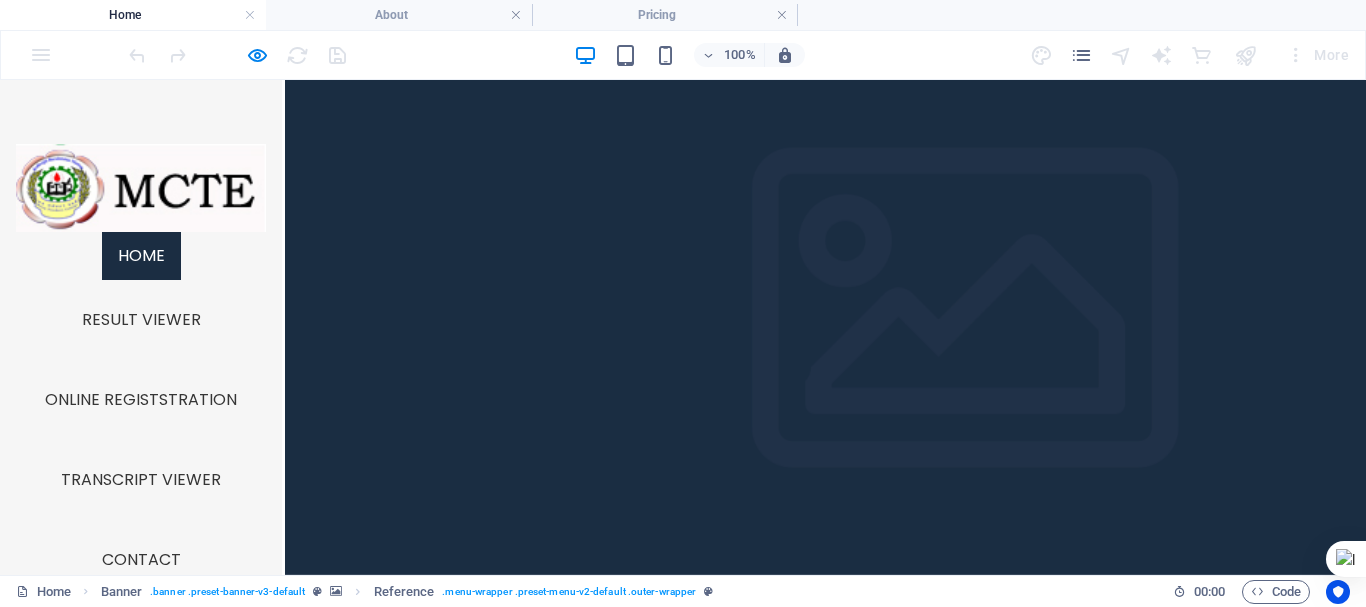 scroll, scrollTop: 70, scrollLeft: 0, axis: vertical 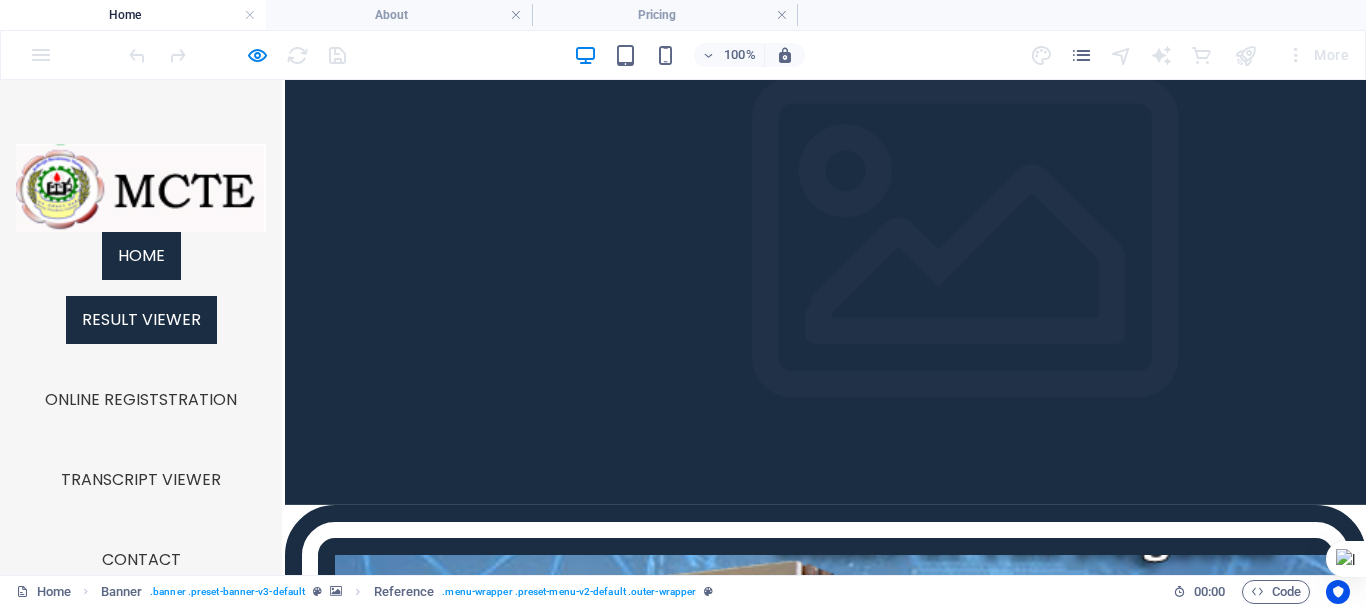 click on "Result Viewer" at bounding box center (141, 320) 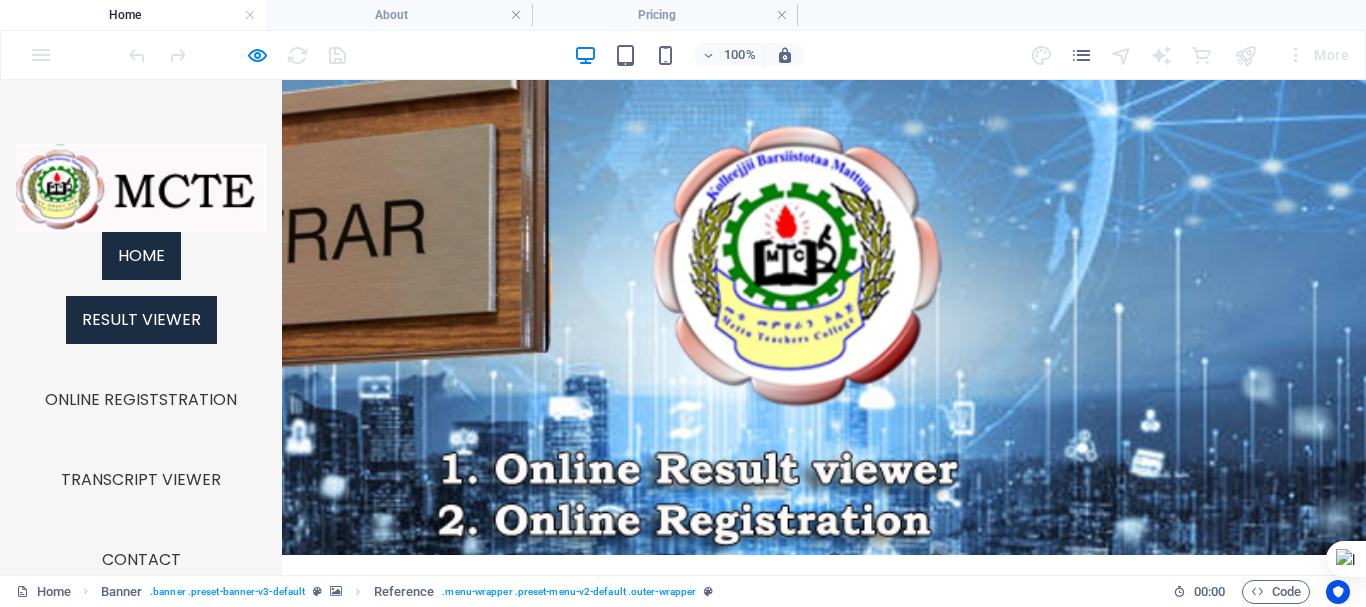 scroll, scrollTop: 0, scrollLeft: 0, axis: both 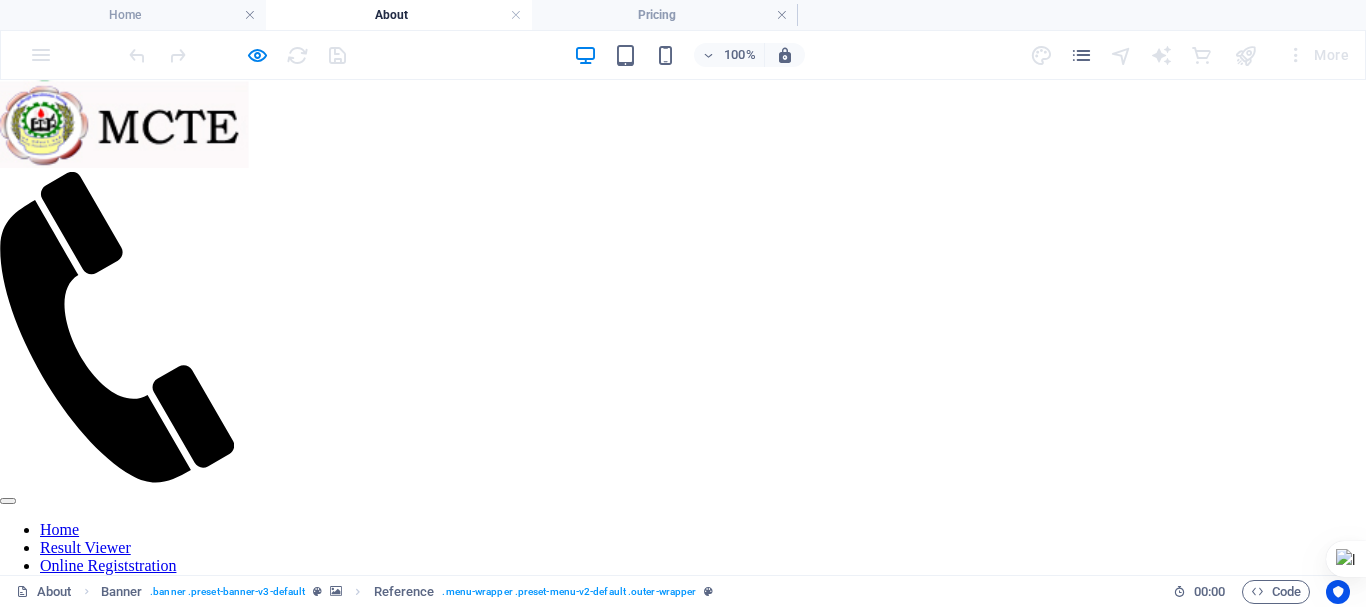 click at bounding box center (683, 106) 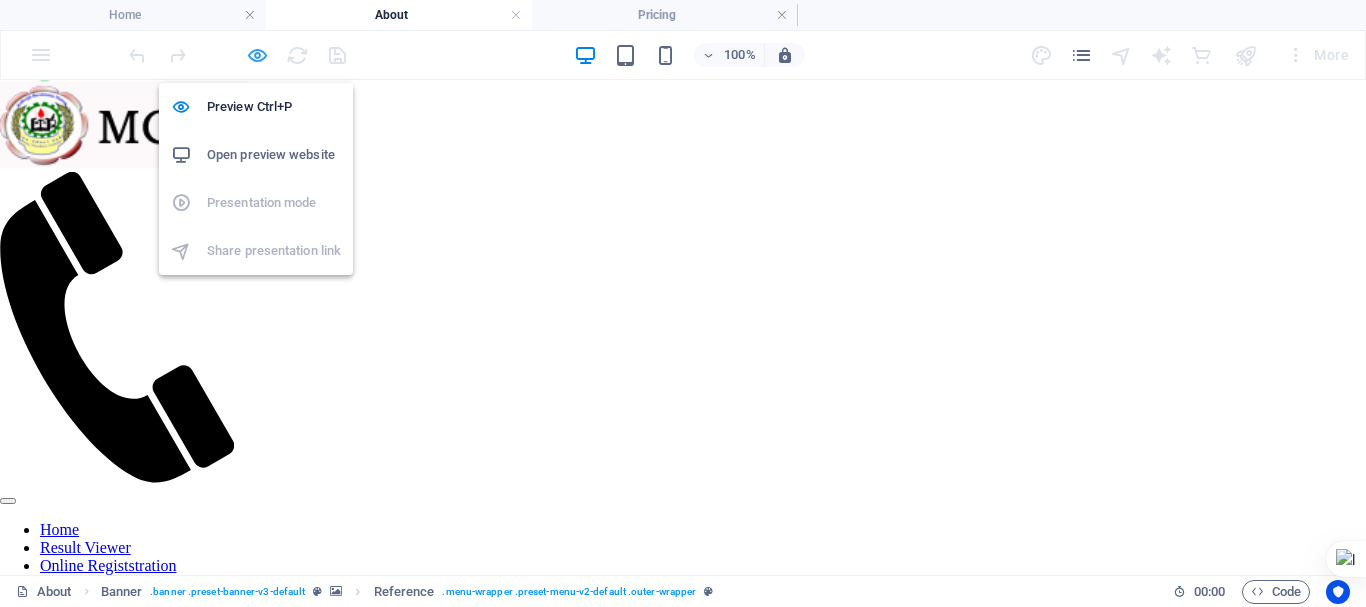 click at bounding box center (257, 55) 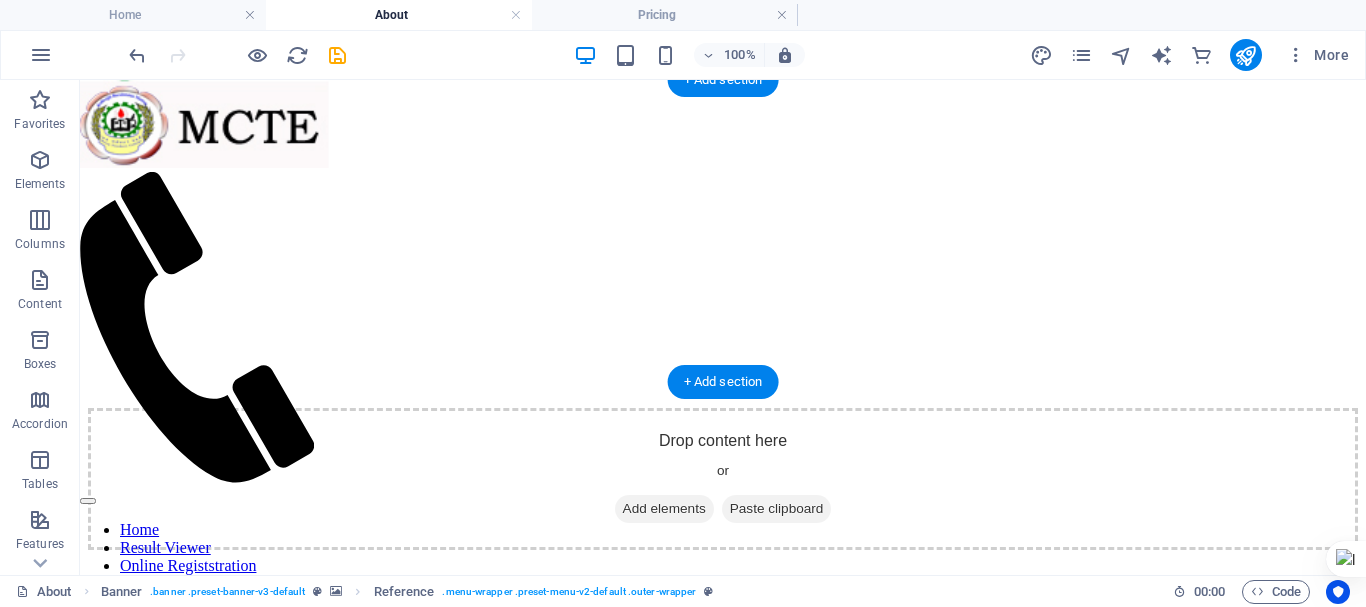 click at bounding box center (723, 106) 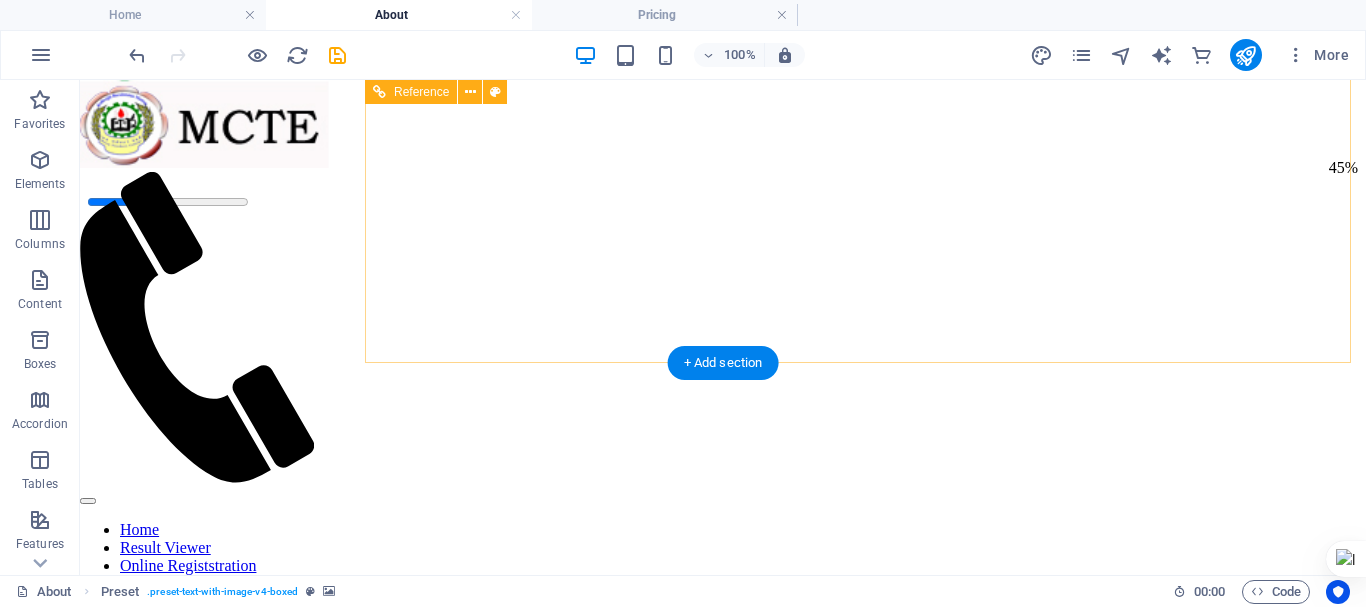 scroll, scrollTop: 1549, scrollLeft: 0, axis: vertical 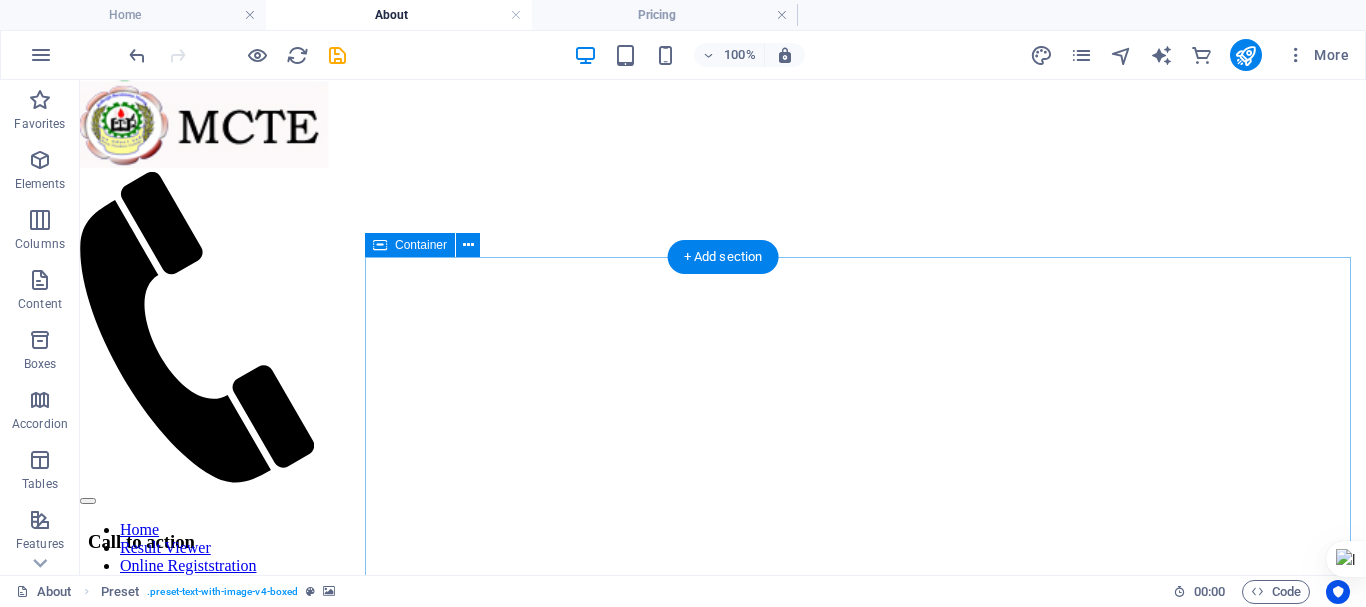 click on "Content Slider Lorem ipsum dolor sit amet, consectetur adipisicing elit. Id, ipsum, quibusdam, temporibus harum culpa unde voluptatem possimus qui molestiae expedita ad aut necessitatibus vel incidunt placeat velit soluta a consectetur laborum illum nobis distinctio nisi facilis! Officiis, illum, aut, quasi dolorem laudantium fuga porro amet provident voluptatibus dicta mollitia neque! Slide 3 Lorem ipsum dolor sit amet, consectetur adipisicing elit. Id, ipsum, quibusdam, temporibus harum culpa unde voluptatem possimus qui molestiae expedita ad aut necessitatibus vel incidunt placeat velit soluta a consectetur laborum illum nobis distinctio nisi facilis! Officiis, illum, aut, quasi dolorem laudantium fuga porro amet provident voluptatibus dicta mollitia neque! Slide 1 Slide 2 Slide 3 Slide 1 1 2 3" at bounding box center (723, 870) 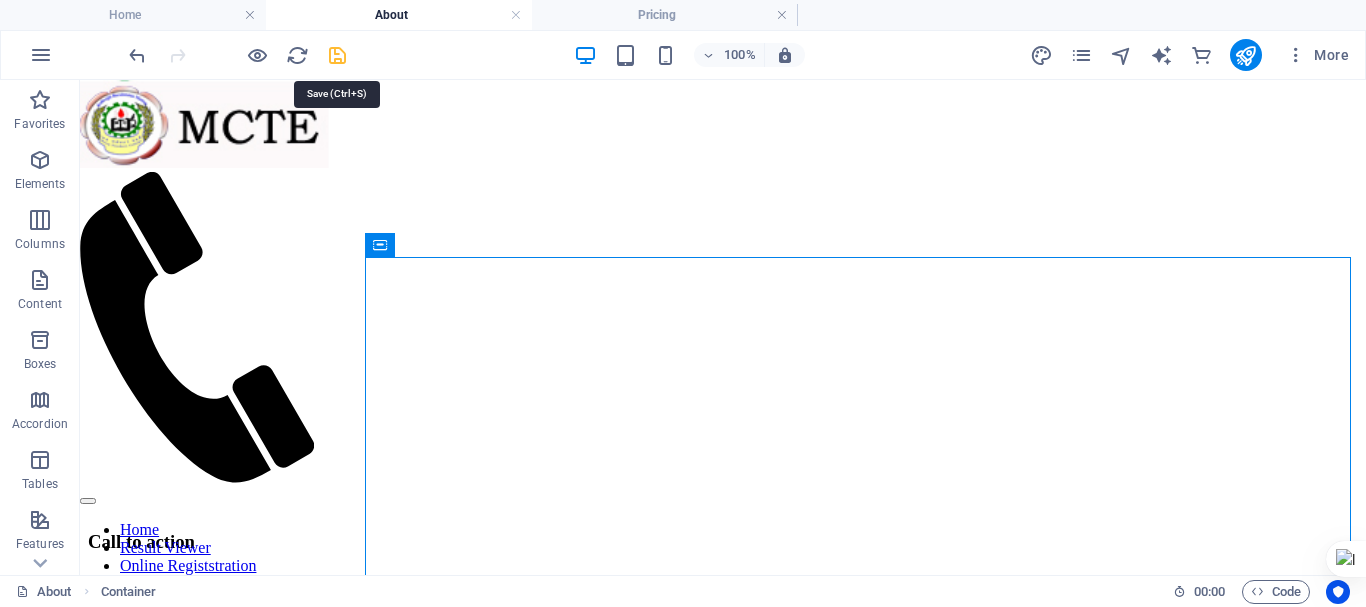 click at bounding box center (337, 55) 